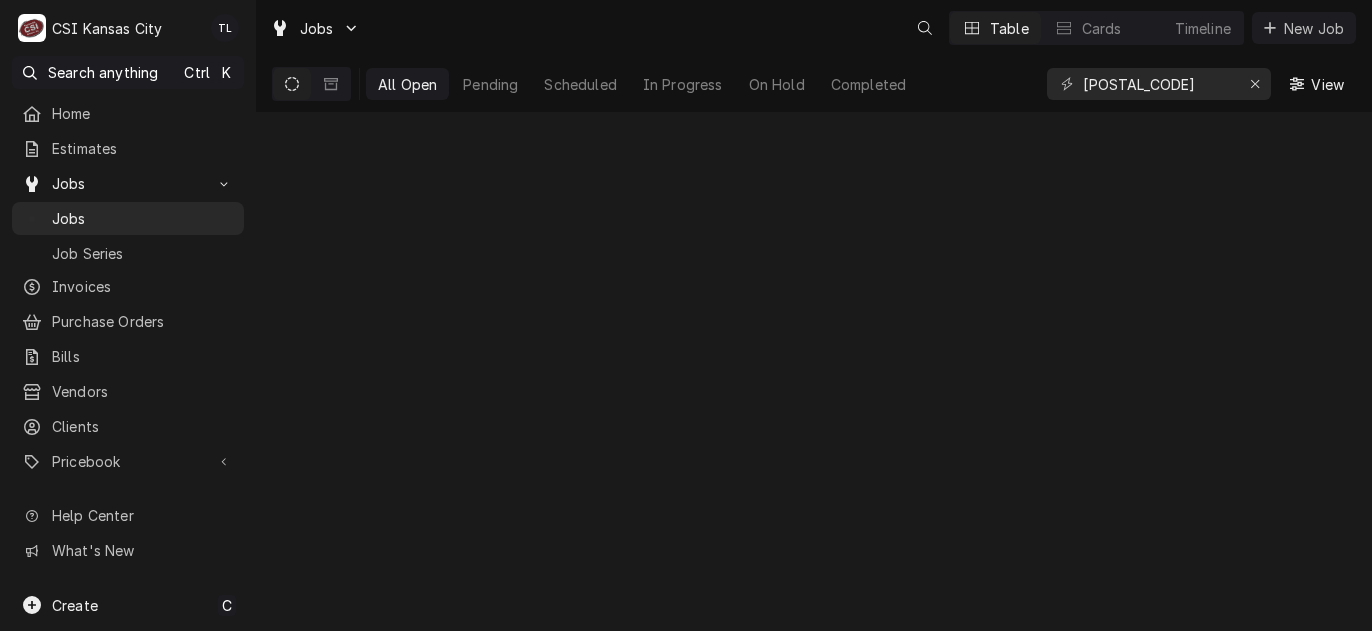 scroll, scrollTop: 0, scrollLeft: 0, axis: both 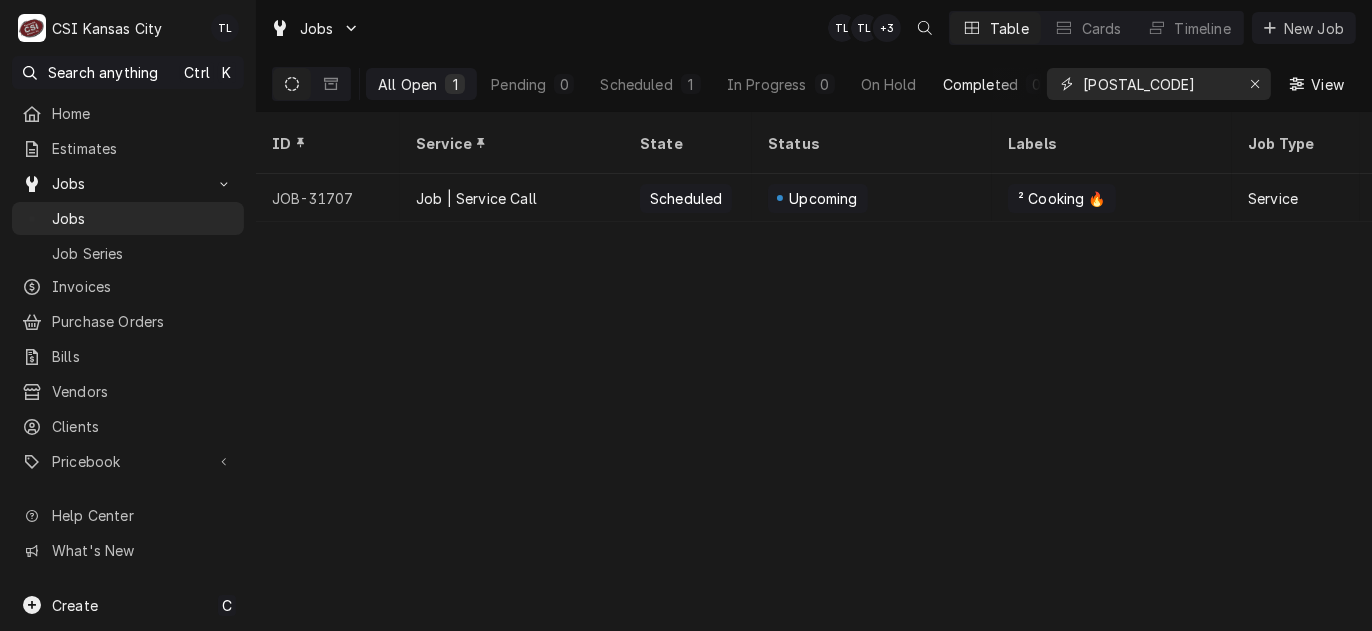 drag, startPoint x: 1089, startPoint y: 86, endPoint x: 1006, endPoint y: 90, distance: 83.09633 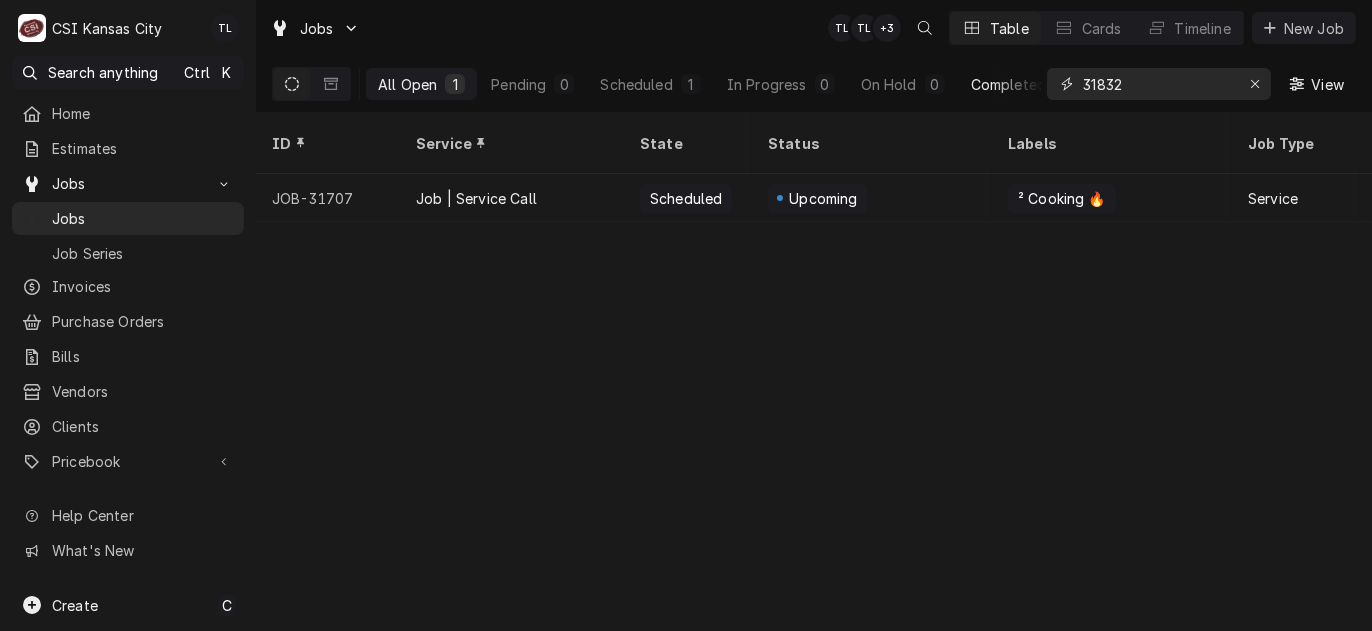 type on "31832" 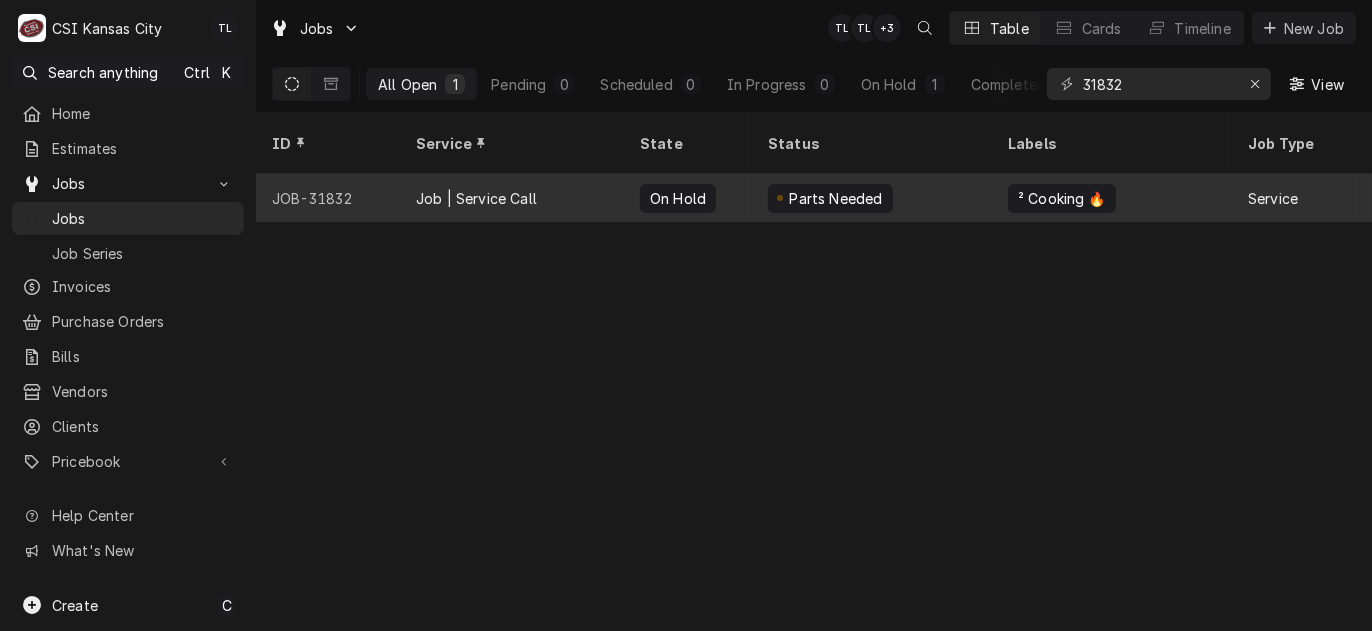 click on "JOB-31832" at bounding box center [328, 198] 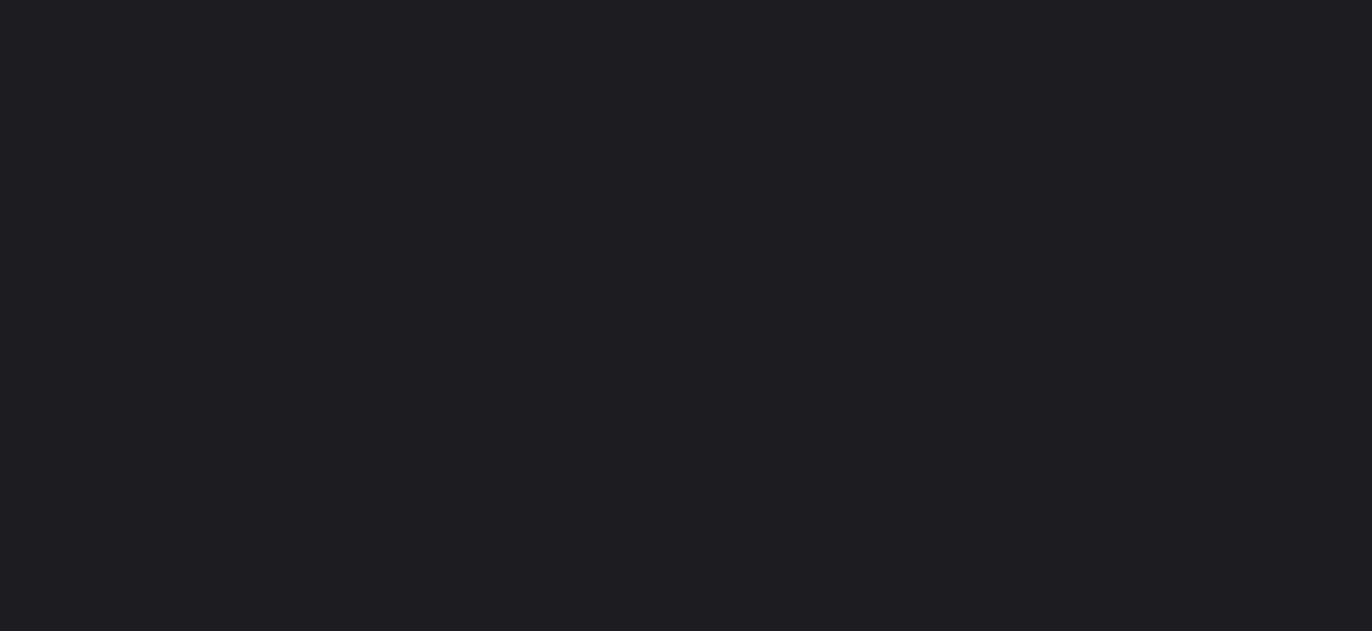 scroll, scrollTop: 0, scrollLeft: 0, axis: both 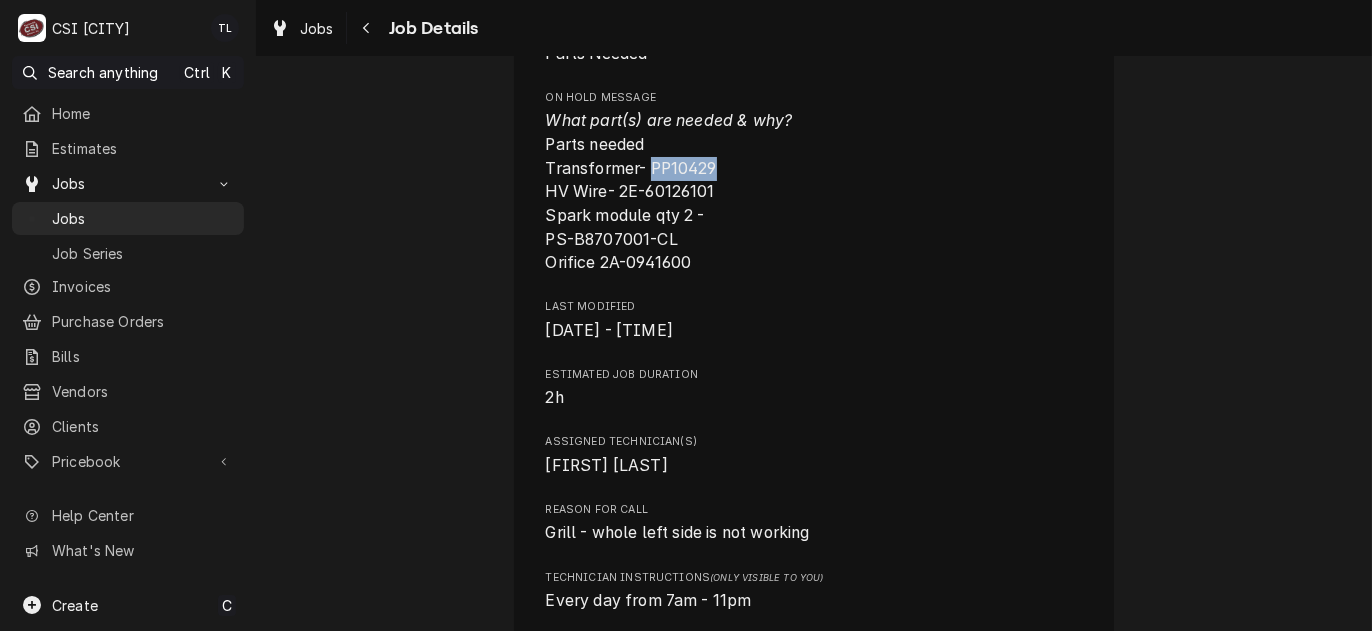 drag, startPoint x: 711, startPoint y: 171, endPoint x: 643, endPoint y: 165, distance: 68.26419 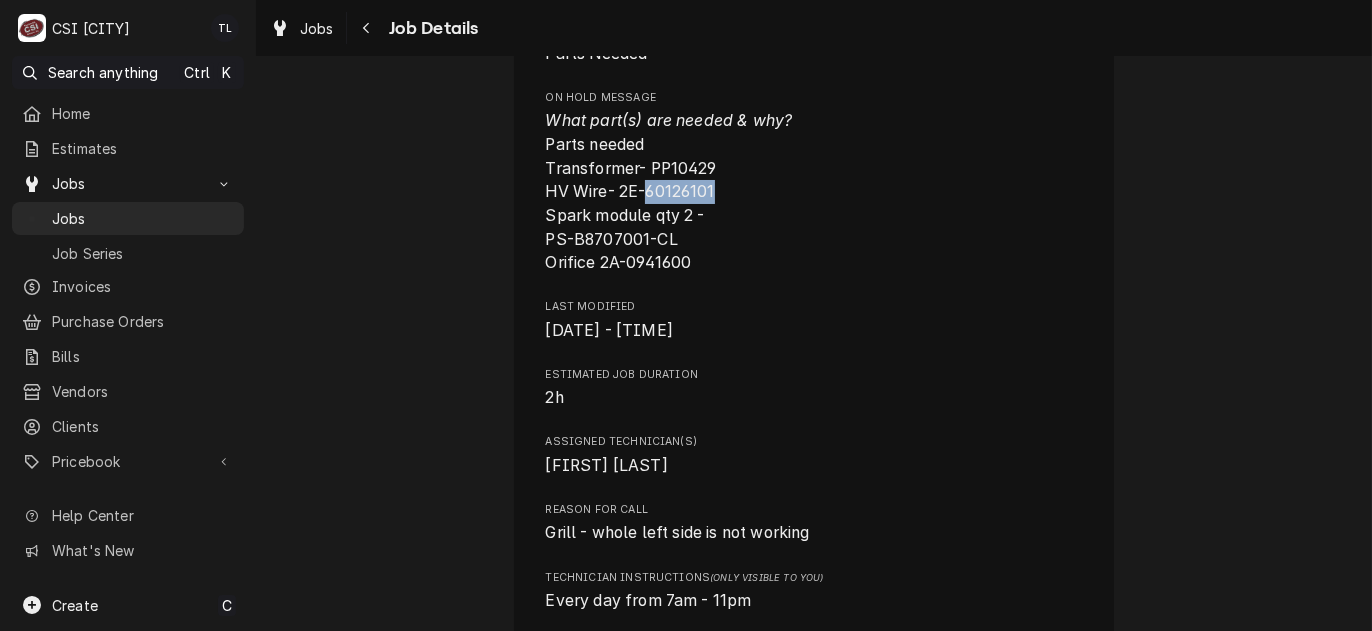 drag, startPoint x: 710, startPoint y: 190, endPoint x: 641, endPoint y: 184, distance: 69.260376 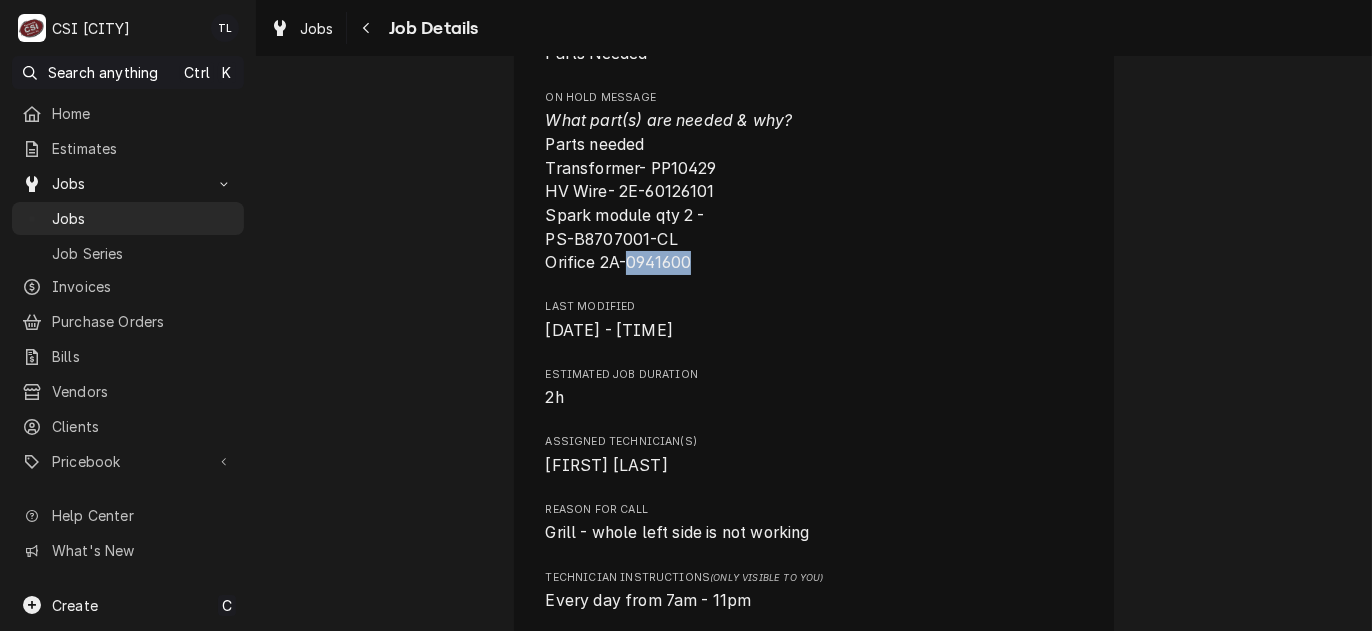 drag, startPoint x: 687, startPoint y: 262, endPoint x: 625, endPoint y: 265, distance: 62.072536 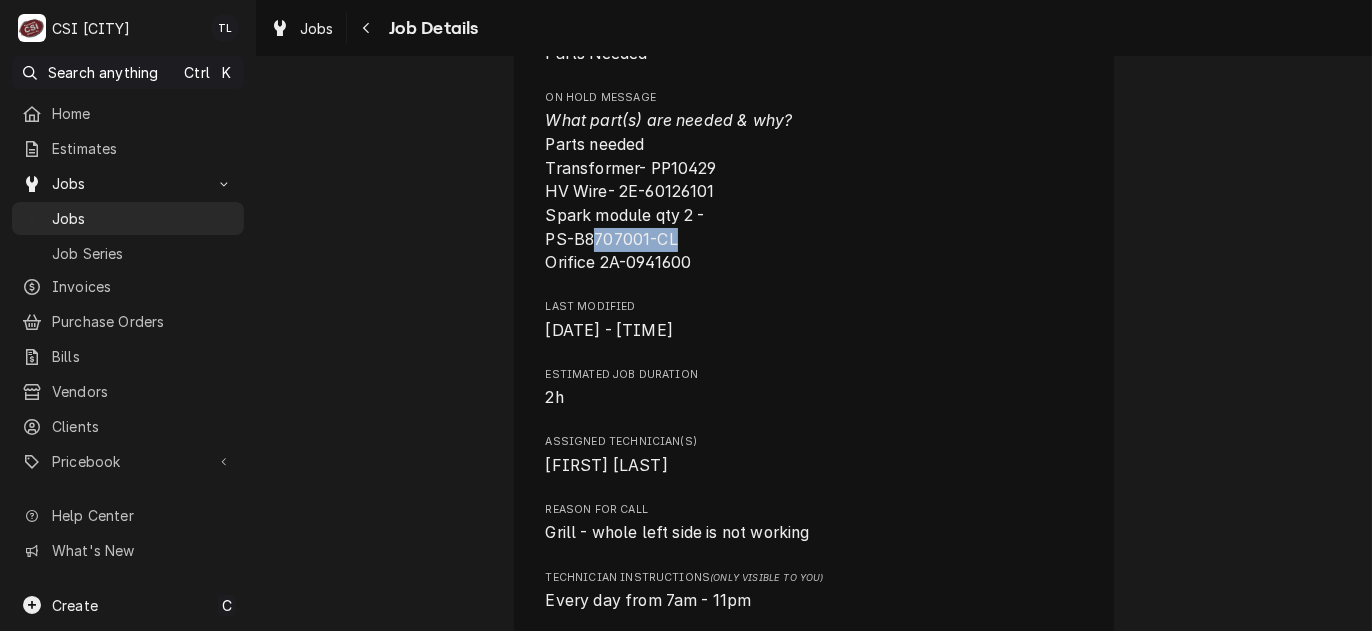 drag, startPoint x: 585, startPoint y: 236, endPoint x: 670, endPoint y: 237, distance: 85.00588 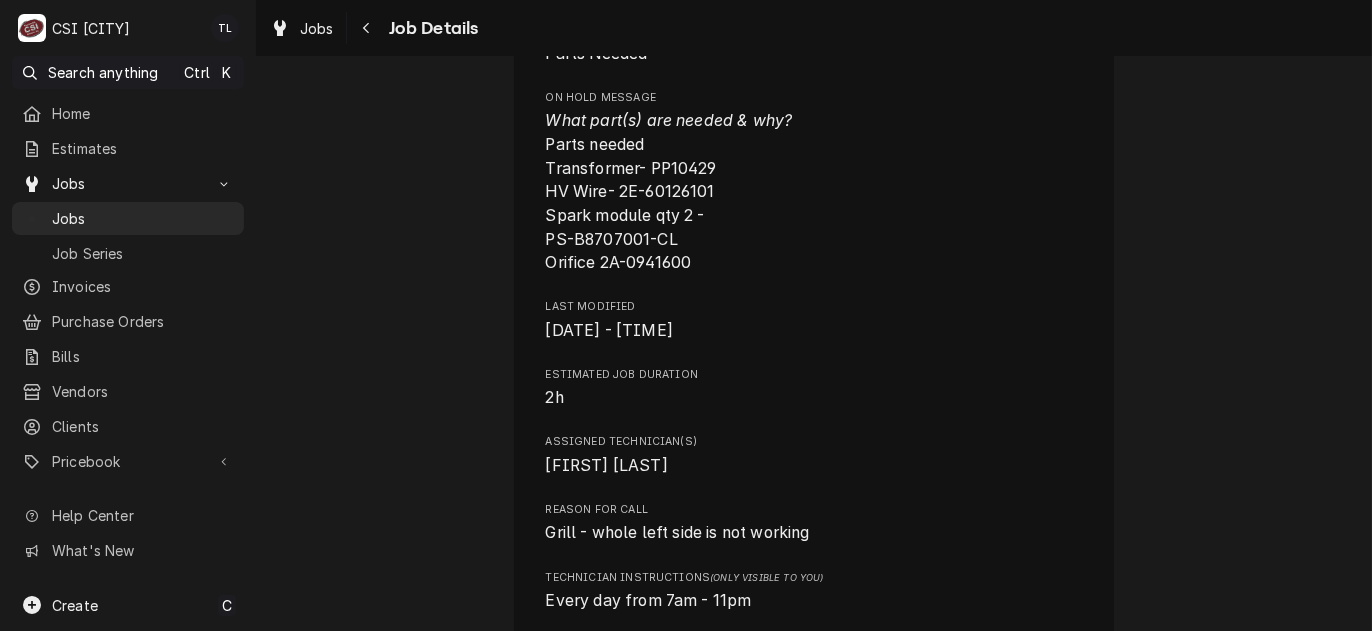 click on "What part(s) are needed & why? Parts needed
Transformer- PP10429
HV Wire- 2E-60126101
Spark module qty 2 -
PS-B8707001-CL
Orifice 2A-0941600" at bounding box center (669, 191) 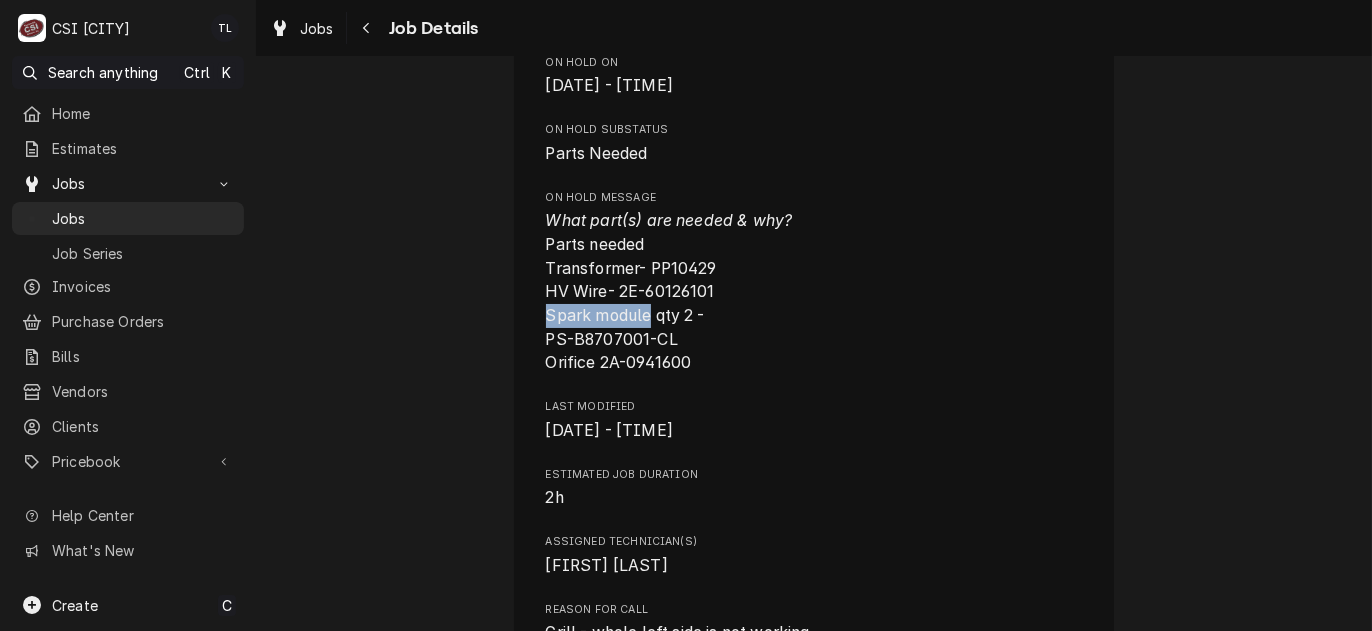 drag, startPoint x: 540, startPoint y: 309, endPoint x: 640, endPoint y: 311, distance: 100.02 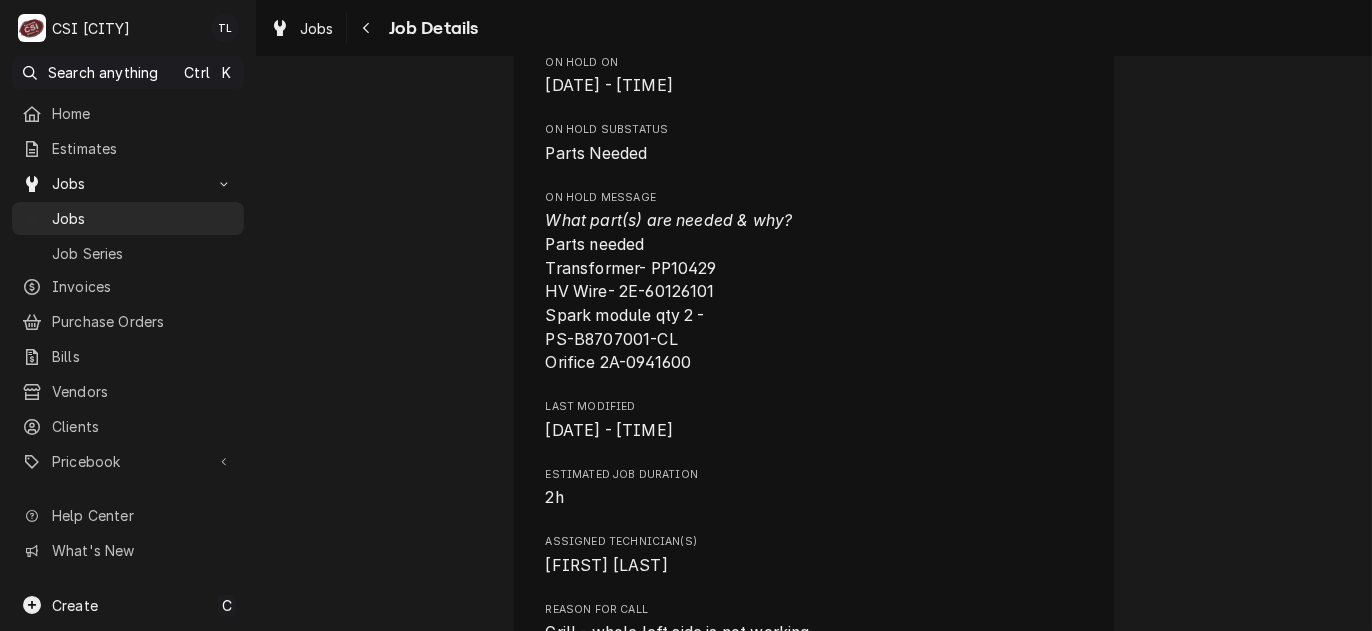 click on "What part(s) are needed & why? Parts needed
Transformer- PP10429
HV Wire- 2E-60126101
Spark module qty 2 -
PS-B8707001-CL
Orifice 2A-0941600" at bounding box center [814, 291] 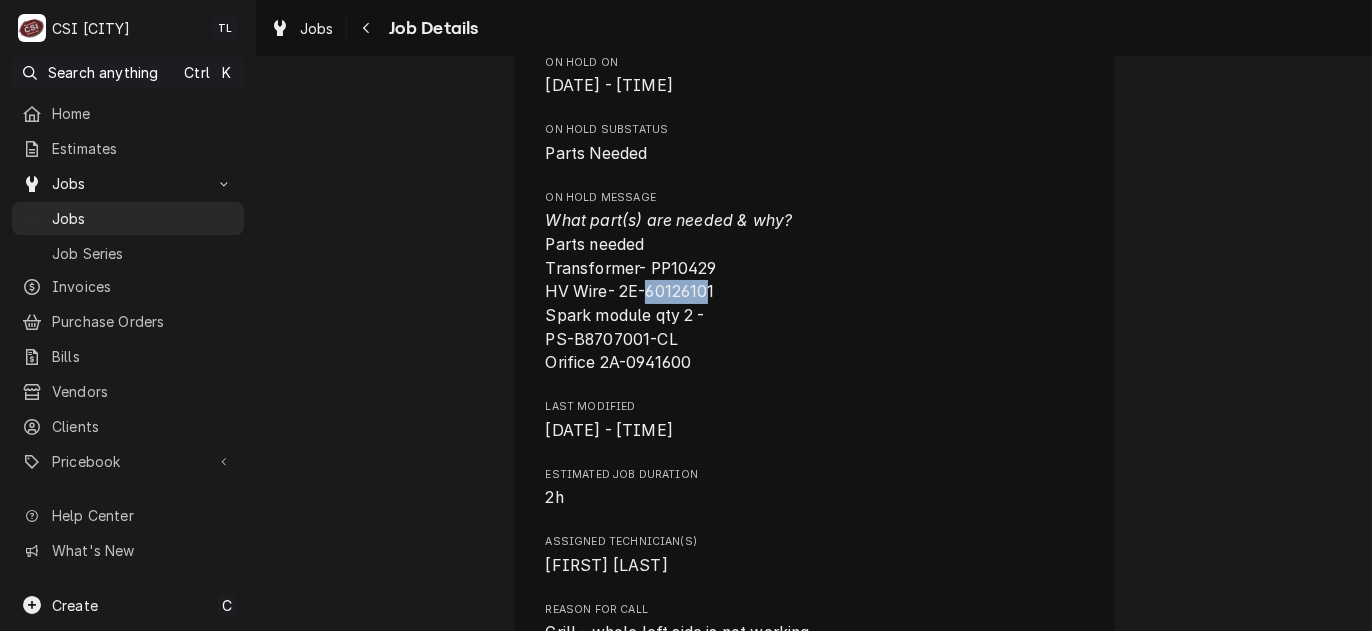 drag, startPoint x: 637, startPoint y: 290, endPoint x: 704, endPoint y: 291, distance: 67.00746 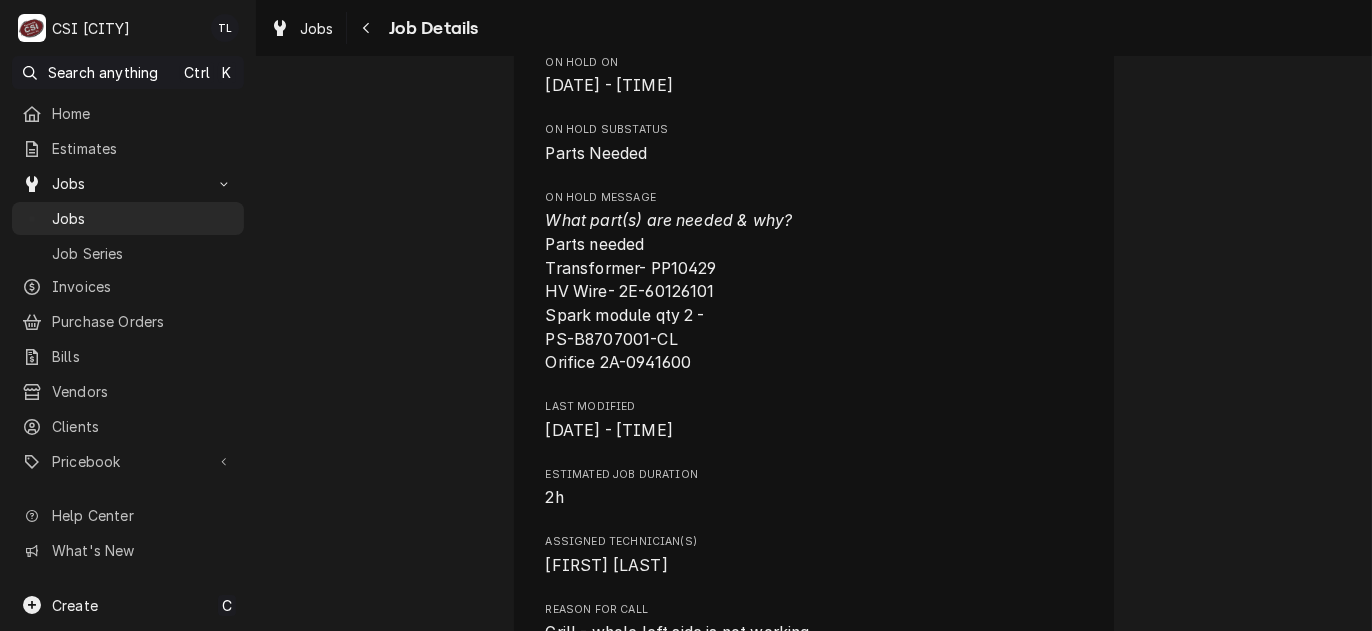 drag, startPoint x: 700, startPoint y: 291, endPoint x: 724, endPoint y: 284, distance: 25 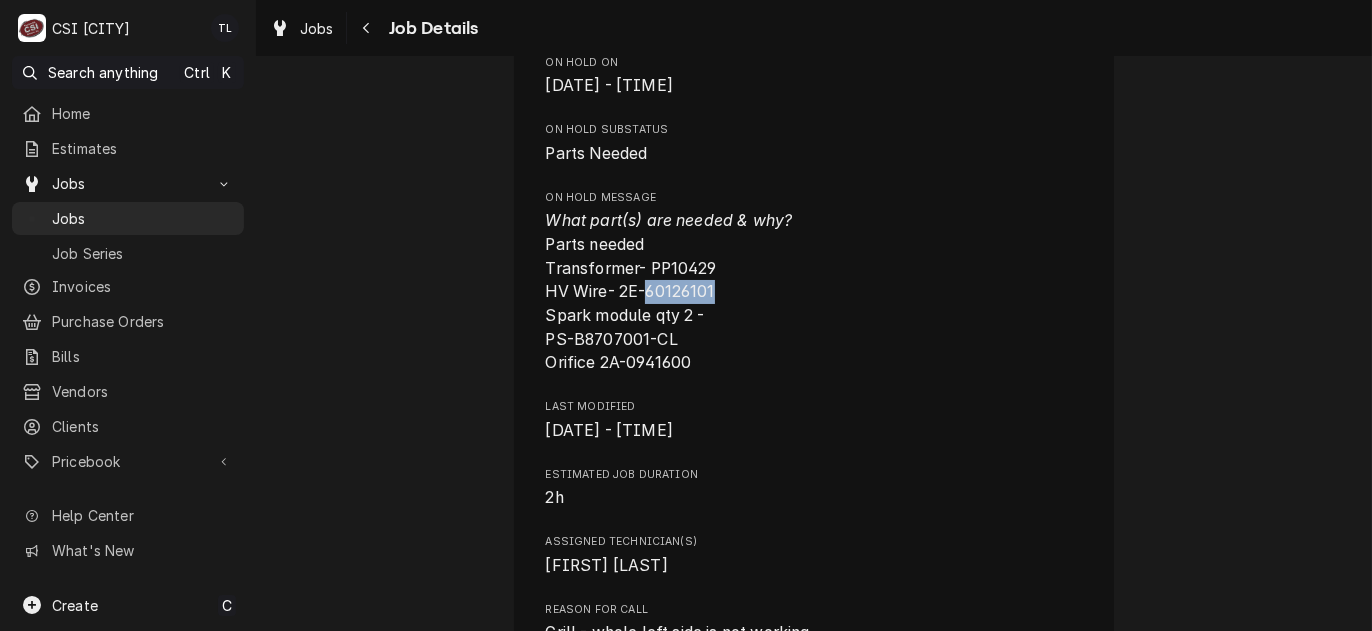 drag, startPoint x: 712, startPoint y: 285, endPoint x: 643, endPoint y: 296, distance: 69.87131 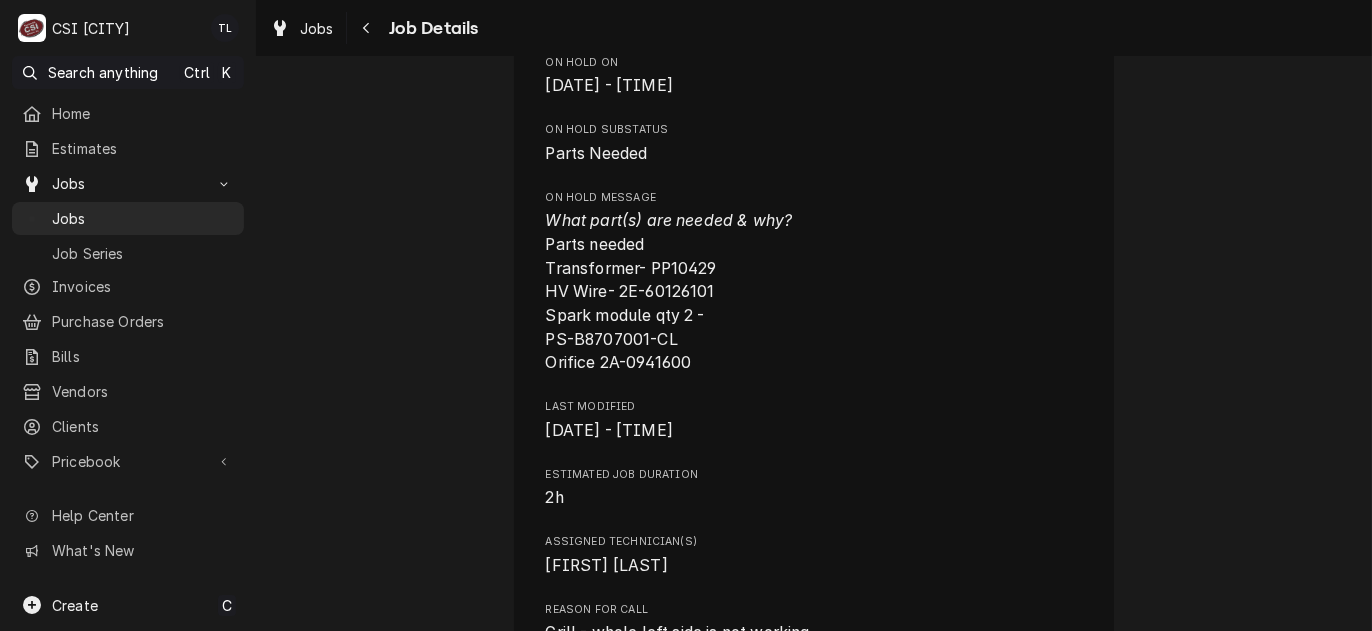 click on "C CSI Kansas City TL Search anything Ctrl K Home Estimates Jobs Jobs Job Series Invoices Purchase Orders Bills Vendors Clients Pricebook Services Parts & Materials Miscellaneous Discounts Tax Rates Help Center What's New Create C Jobs   Job Details Parts Needed CULVERS Culvers Douglas / 1701 Ne Douglas St Pfy@Hq.Bill.Com, Lees Summit, MO 64086 Open in Maps Roopairs Job ID JOB-31832 Date Received Aug 6, 2025 Service Type Job | Service Call Job Type Service Service Location Culvers Douglas
1701 Ne Douglas St Pfy@Hq.Bill.Com
Lees Summit, MO 64086 Service Location Notes  (Only Visible to You) All repairs- including PM repairs- to be verbally approved by Pat Connaughty, Zach Rasmussen and managing partner of each location.
Patrick Connaughty patrick@mphdining.com 608-566-5527
Zach Rasmussen zachary@mphdining.com 816-807-3444 Client Notes  (Only Visible to You) **24 hr response – medium priority customer ** Scheduled For Wed, Aug 6th, 2025 - 1:45 PM Started On Service Summary To Date" at bounding box center (686, 315) 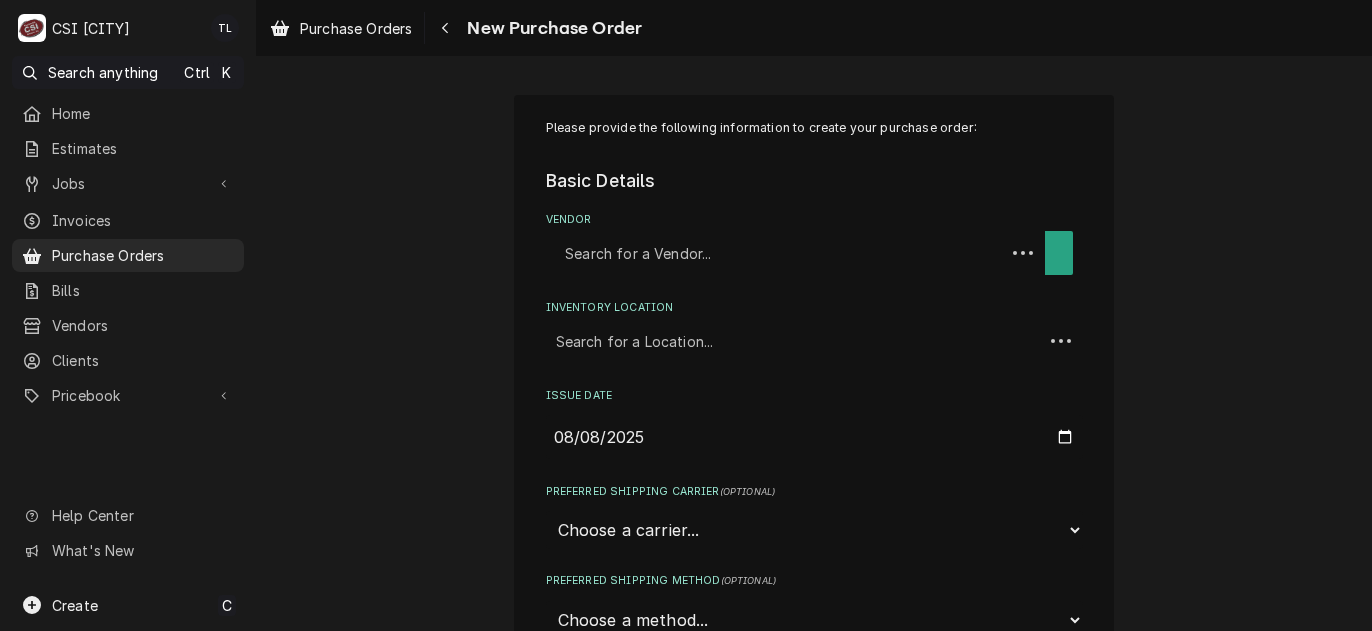 scroll, scrollTop: 0, scrollLeft: 0, axis: both 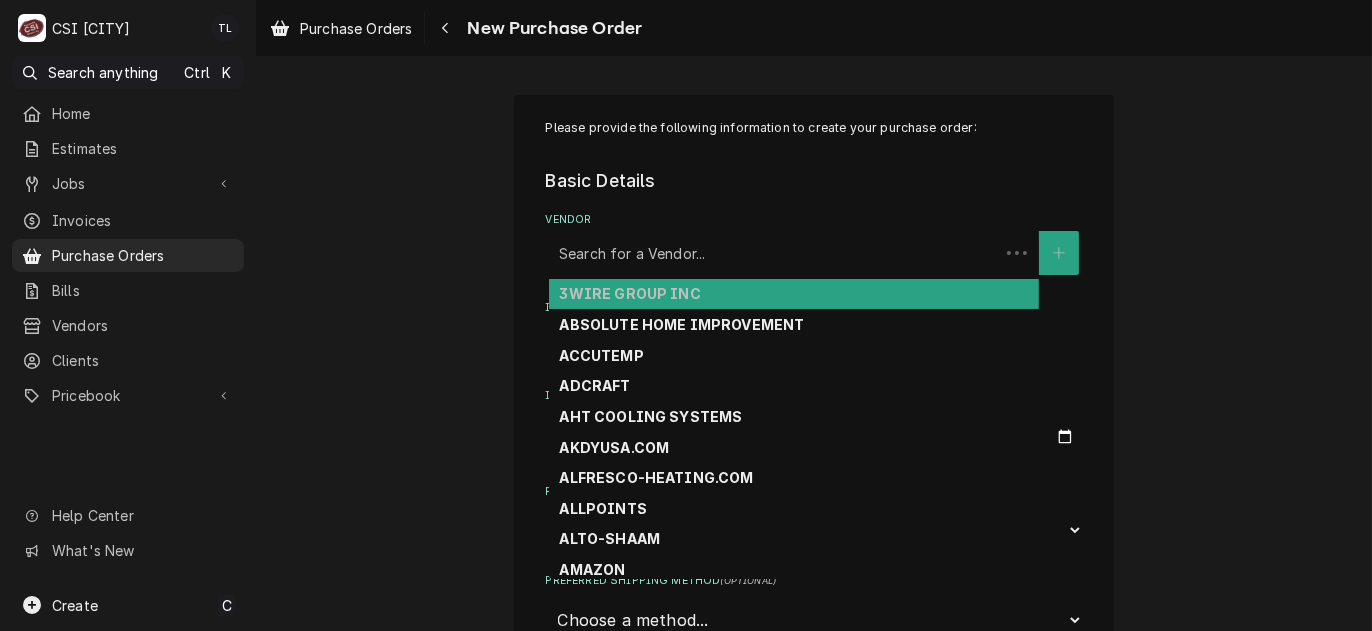 click at bounding box center (774, 253) 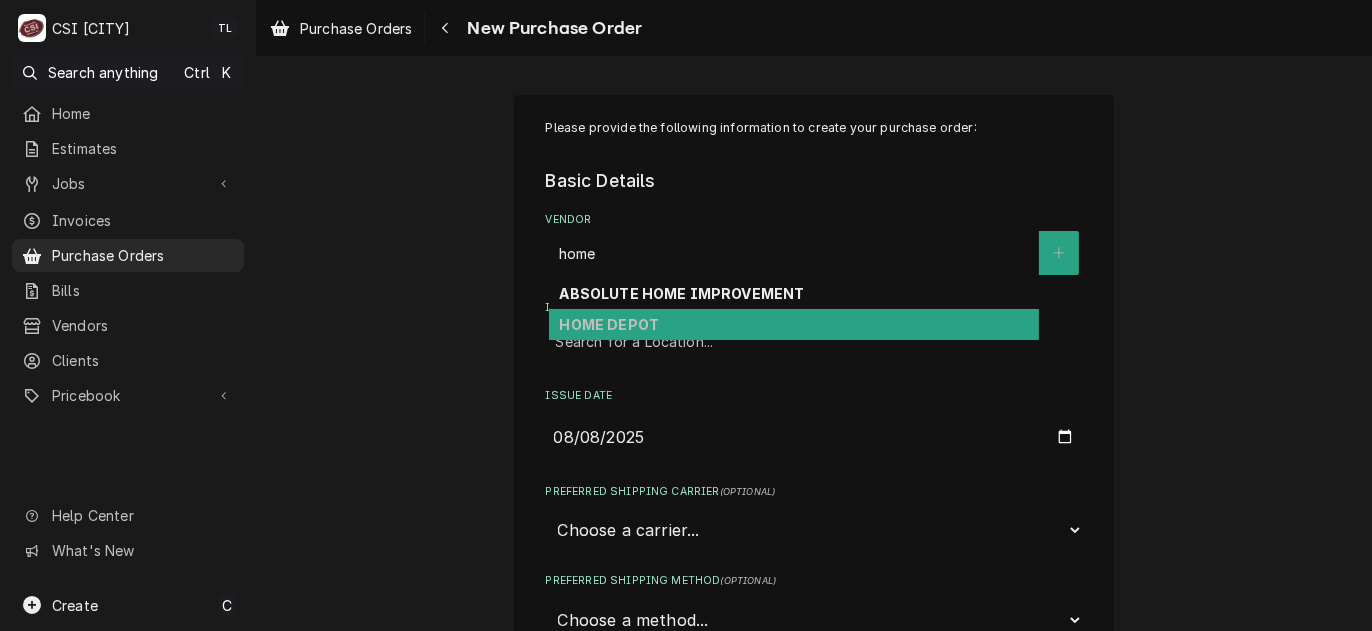 type on "home" 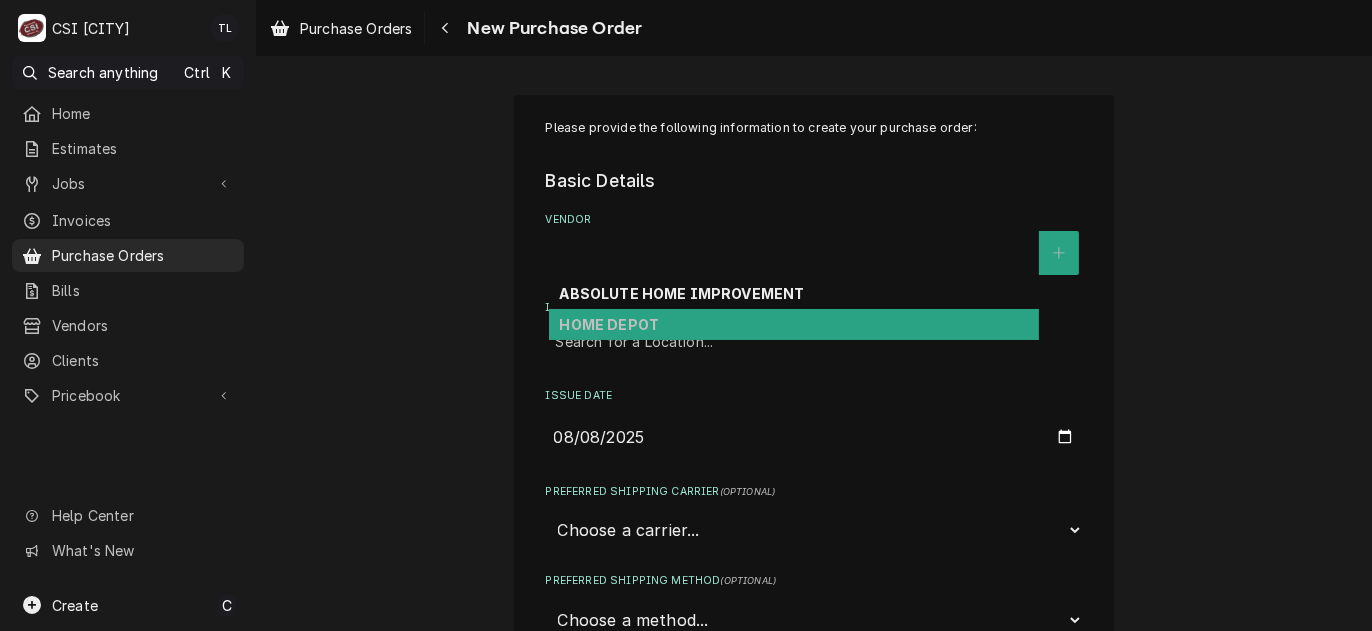 click at bounding box center (814, 341) 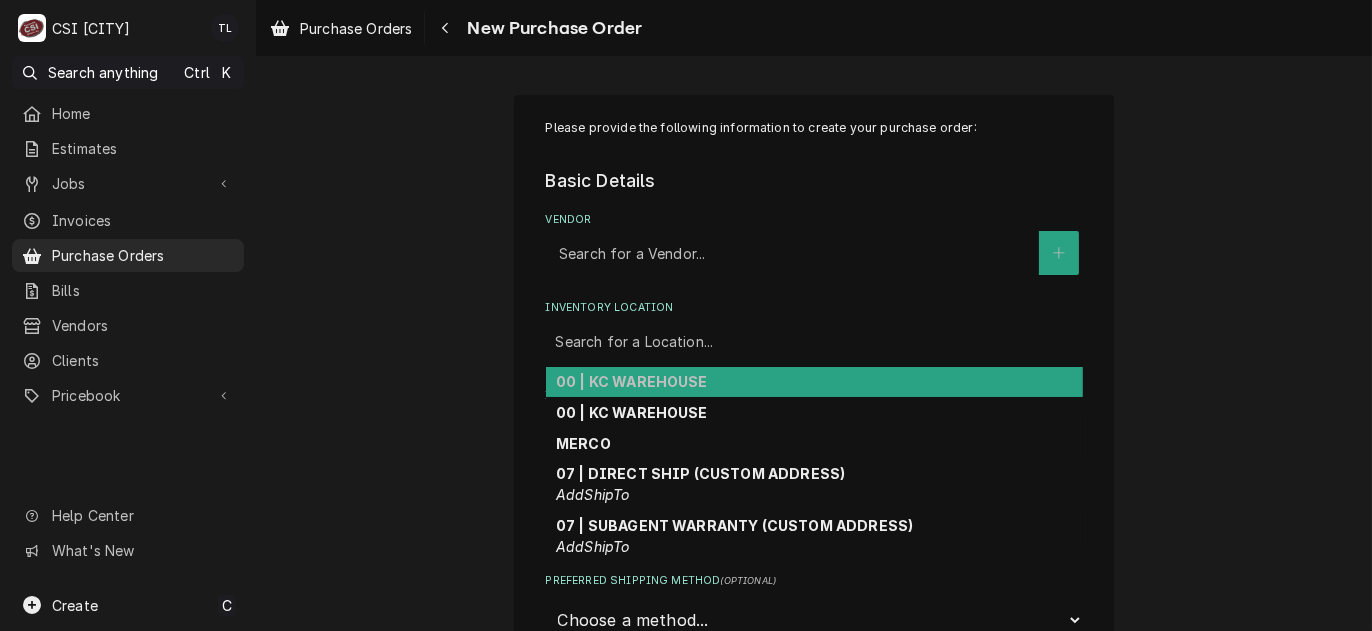 click on "00 | KC WAREHOUSE" at bounding box center (632, 381) 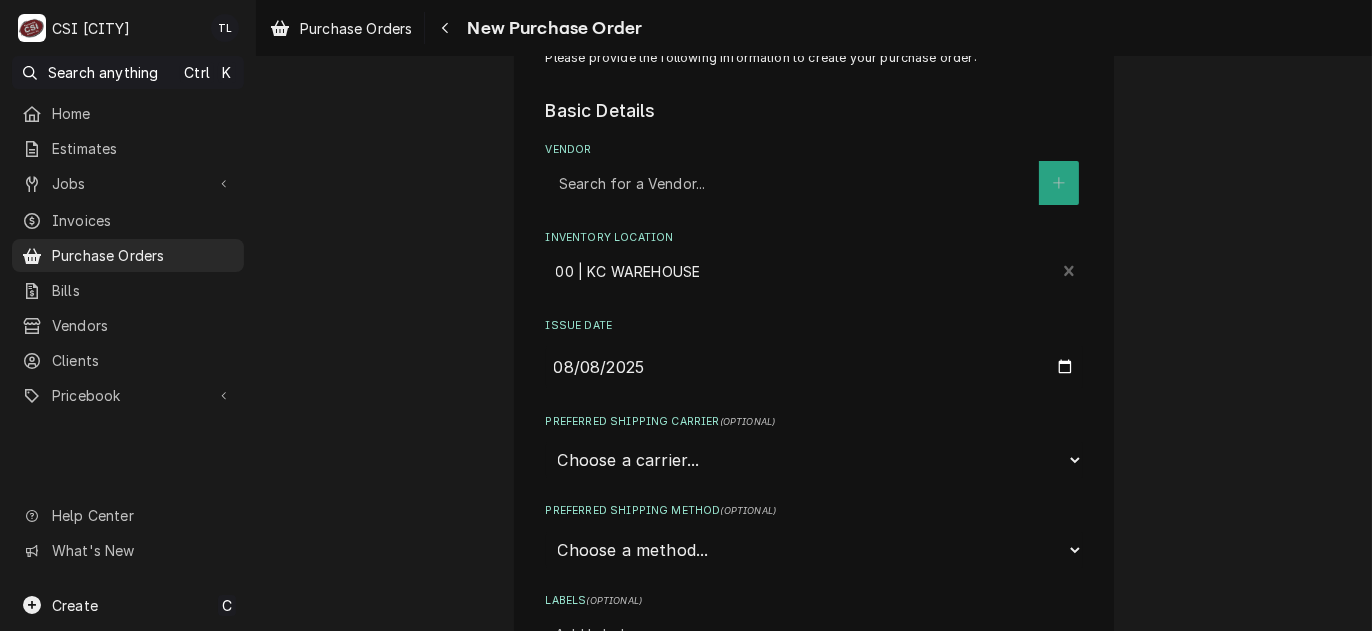 scroll, scrollTop: 176, scrollLeft: 0, axis: vertical 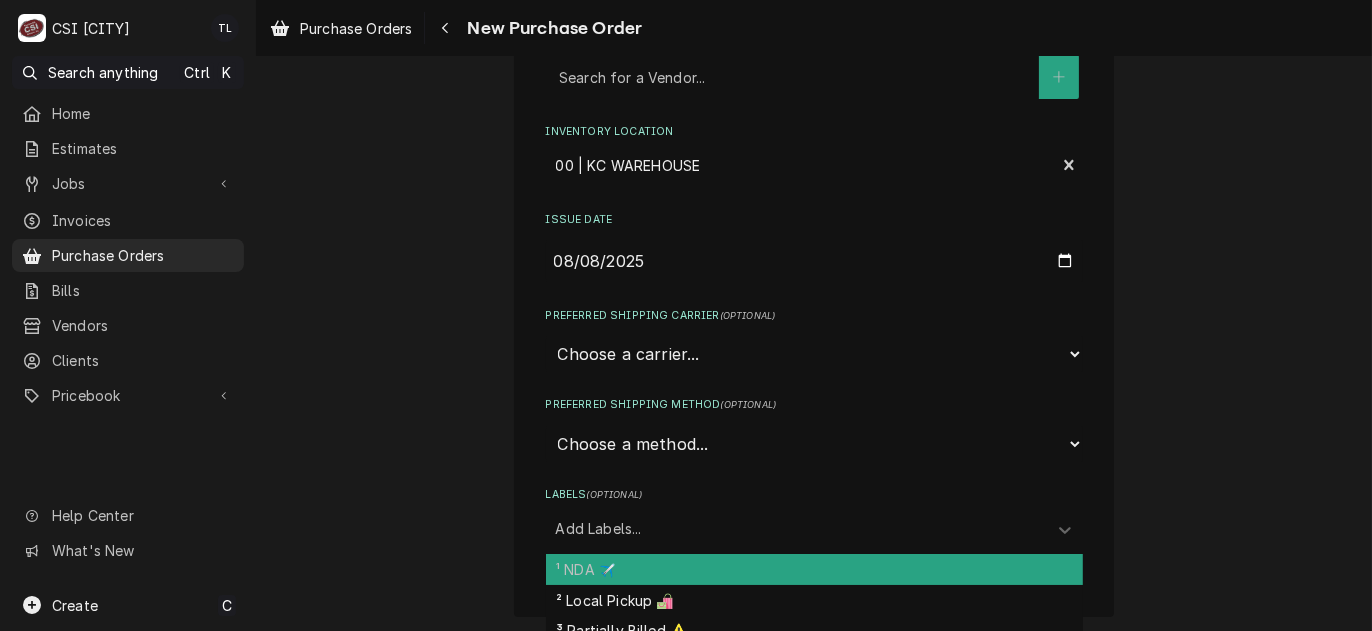 click at bounding box center [796, 529] 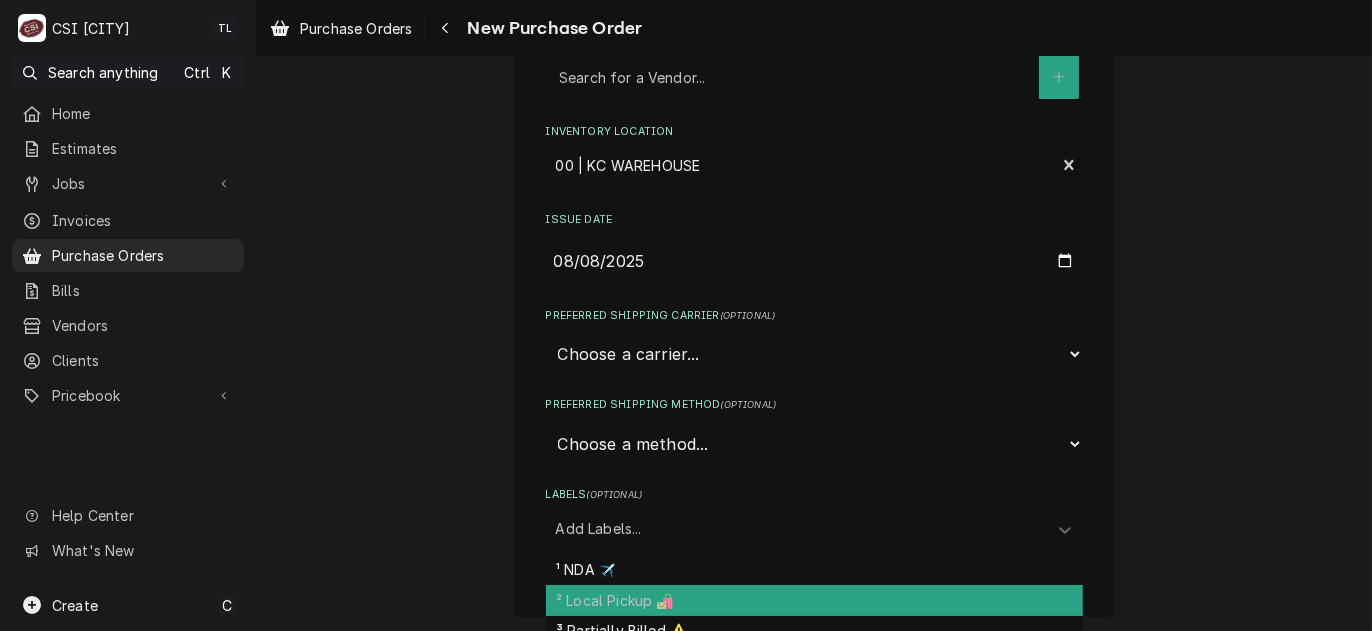 click on "² Local Pickup 🛍️" at bounding box center [814, 600] 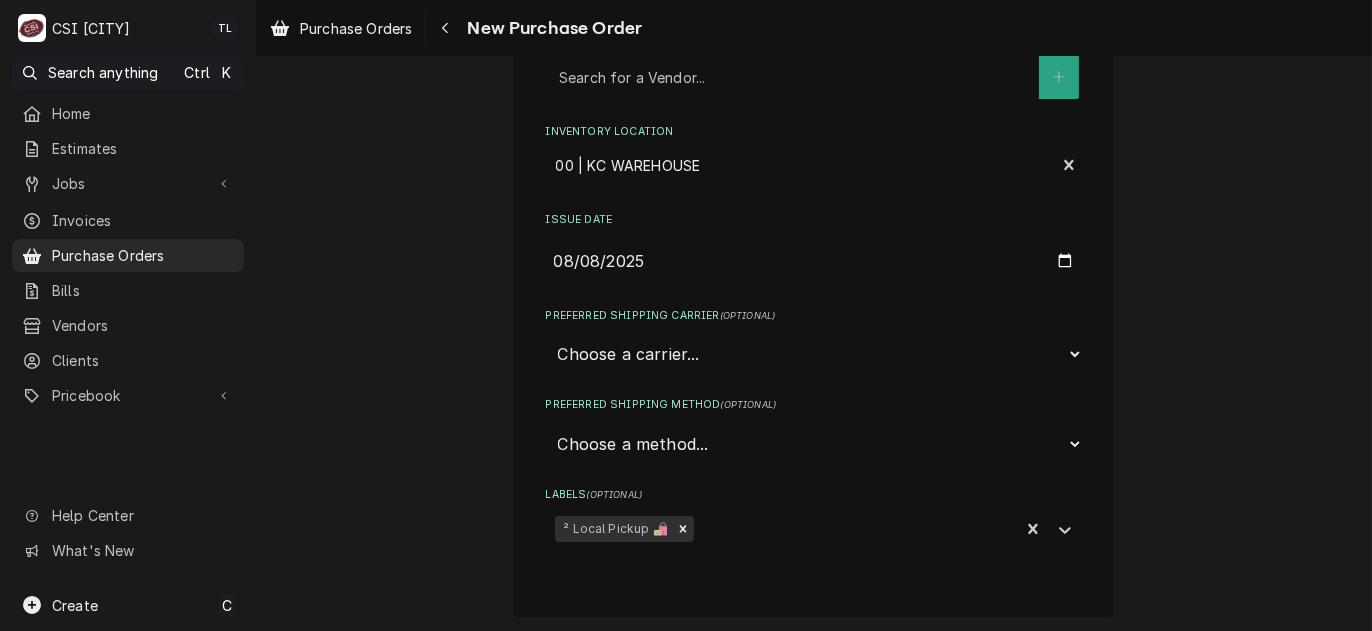 click on "Please provide the following information to create your purchase order: Basic Details Vendor Search for a Vendor... Inventory Location 00 | KC WAREHOUSE Issue Date 2025-08-08 Preferred Shipping Carrier  ( optional ) Choose a carrier... U.S. Postal Service Stamps.com FedEx UPS DHL Express DHL ECommerce Canada Post Australia Post First Mile Asendia OnTrac APC Newgistics Globegistics RR Donnelley IMEX Access Worldwide Purolator Canada Sendle Other Preferred Shipping Method  ( optional ) Choose a method... Ground Next Day Early AM Next Day Air 2 Day Air Other Labels  ( optional ) ² Local Pickup 🛍️" at bounding box center (814, 268) 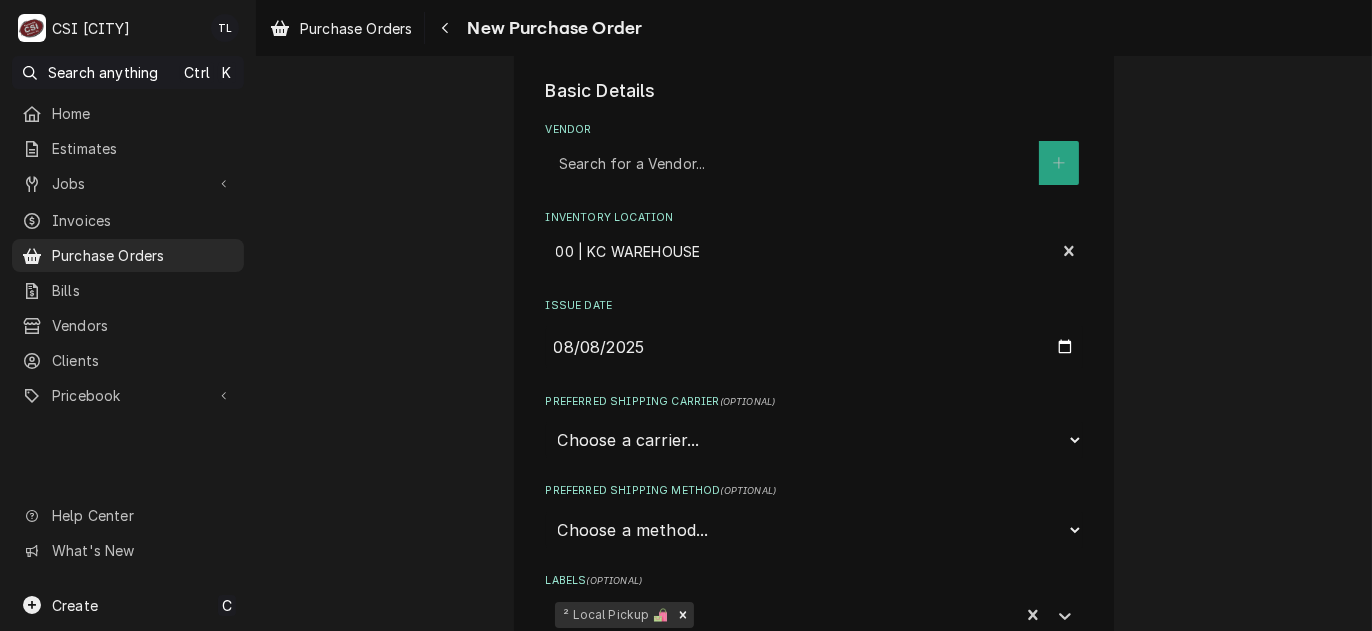 scroll, scrollTop: 0, scrollLeft: 0, axis: both 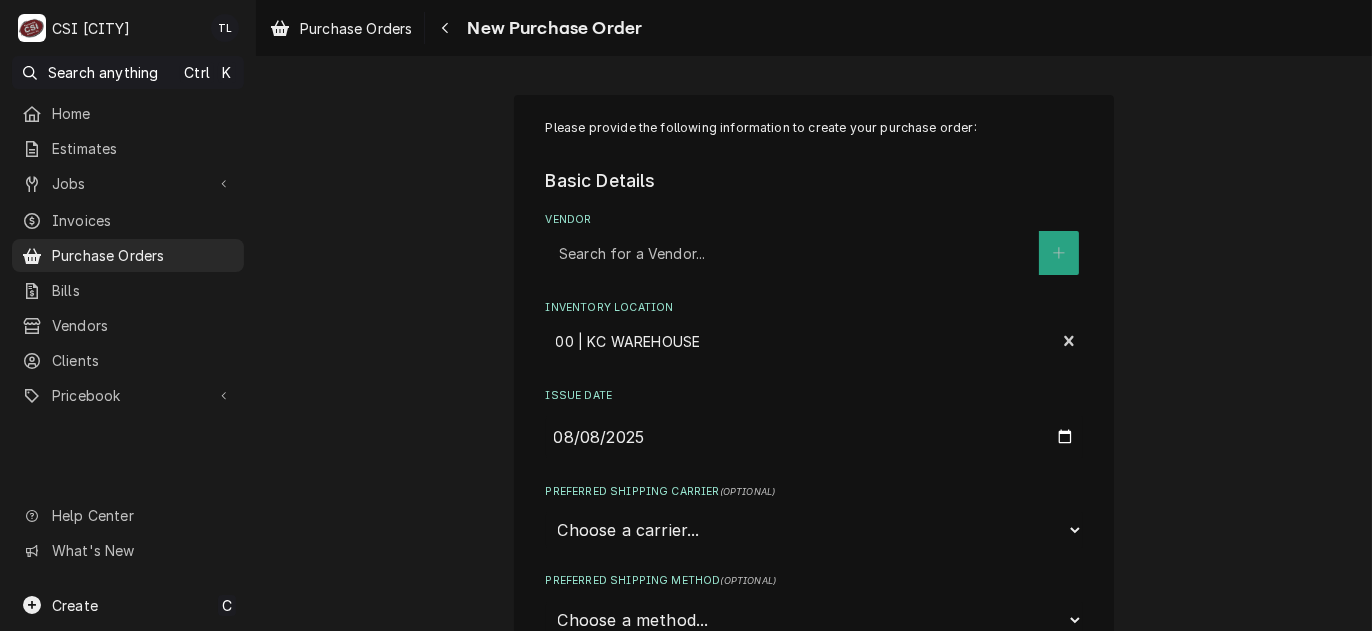 click at bounding box center (794, 253) 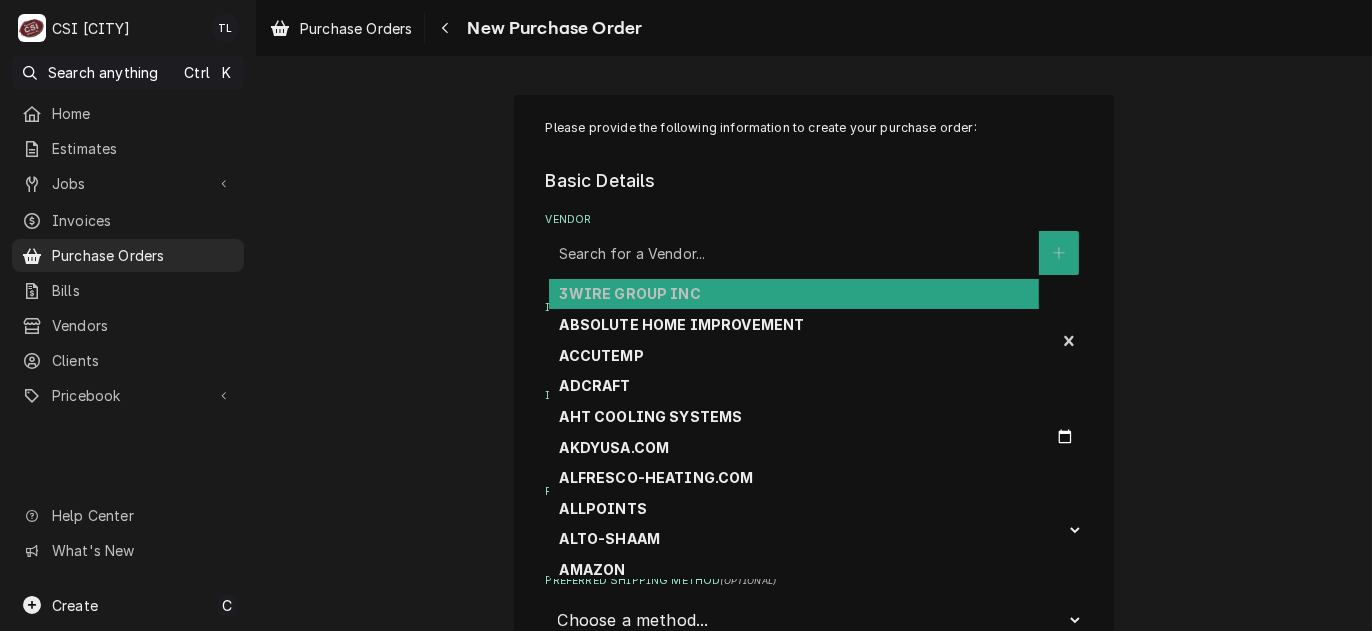 click at bounding box center (794, 253) 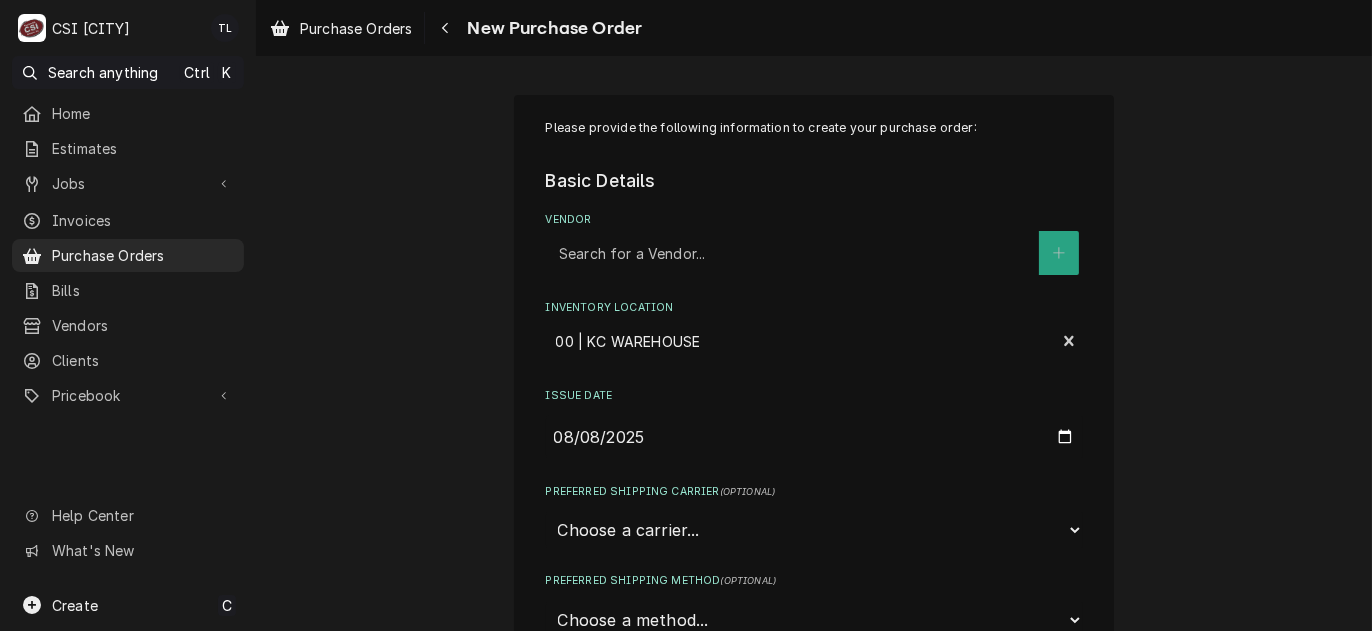 click at bounding box center (794, 253) 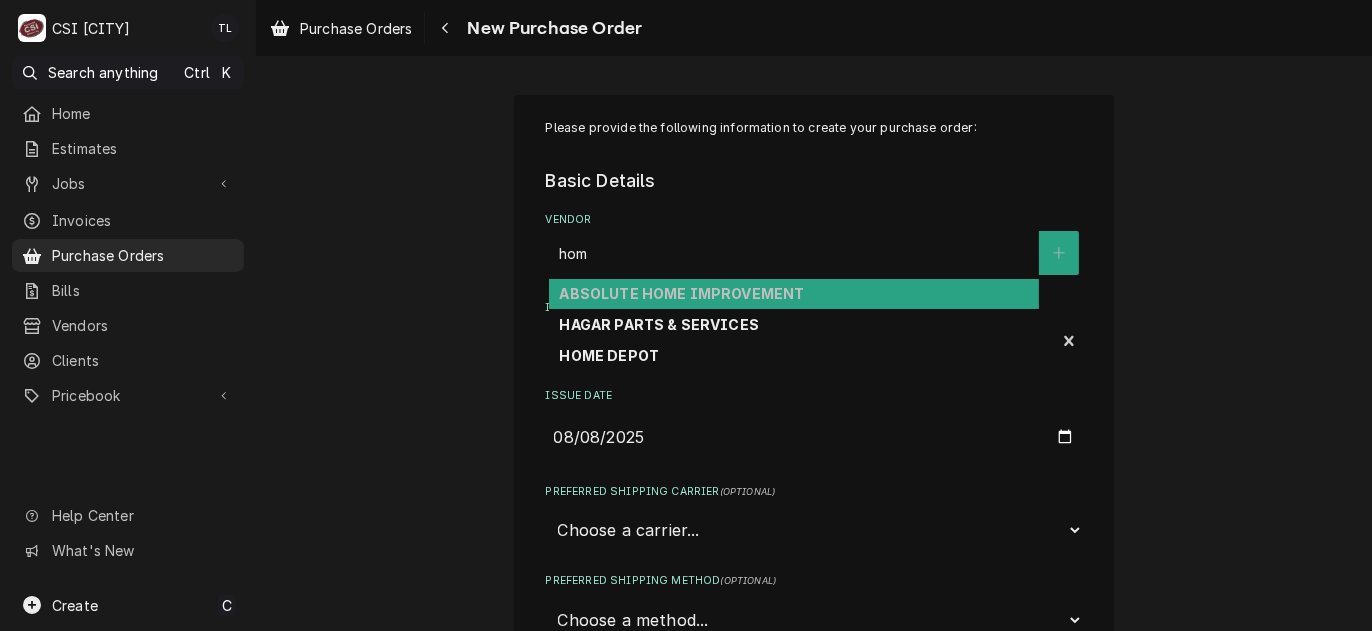 type on "home" 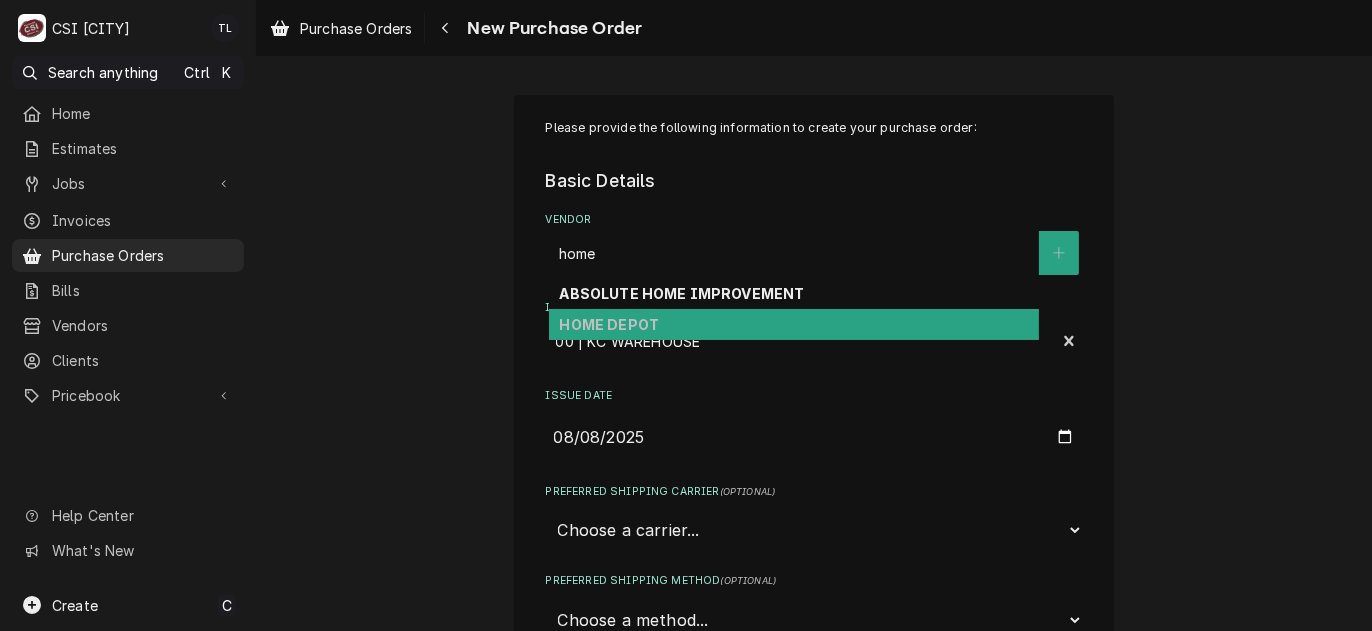 click on "HOME DEPOT" at bounding box center (609, 324) 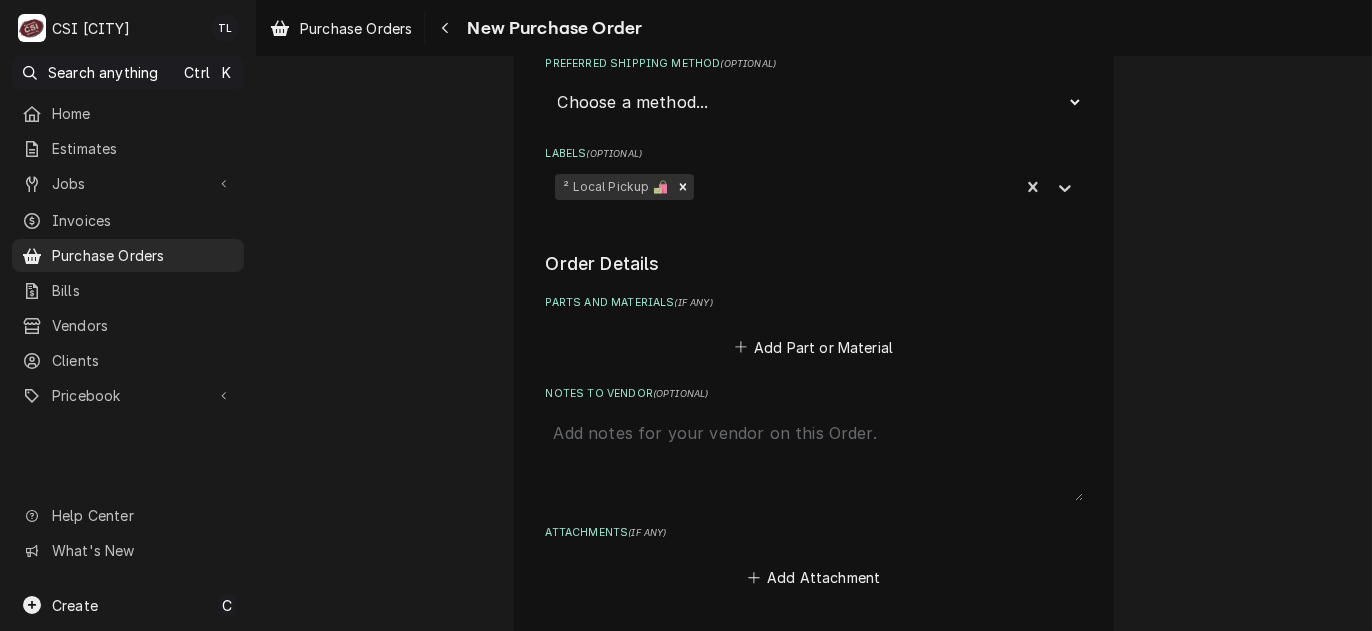 scroll, scrollTop: 850, scrollLeft: 0, axis: vertical 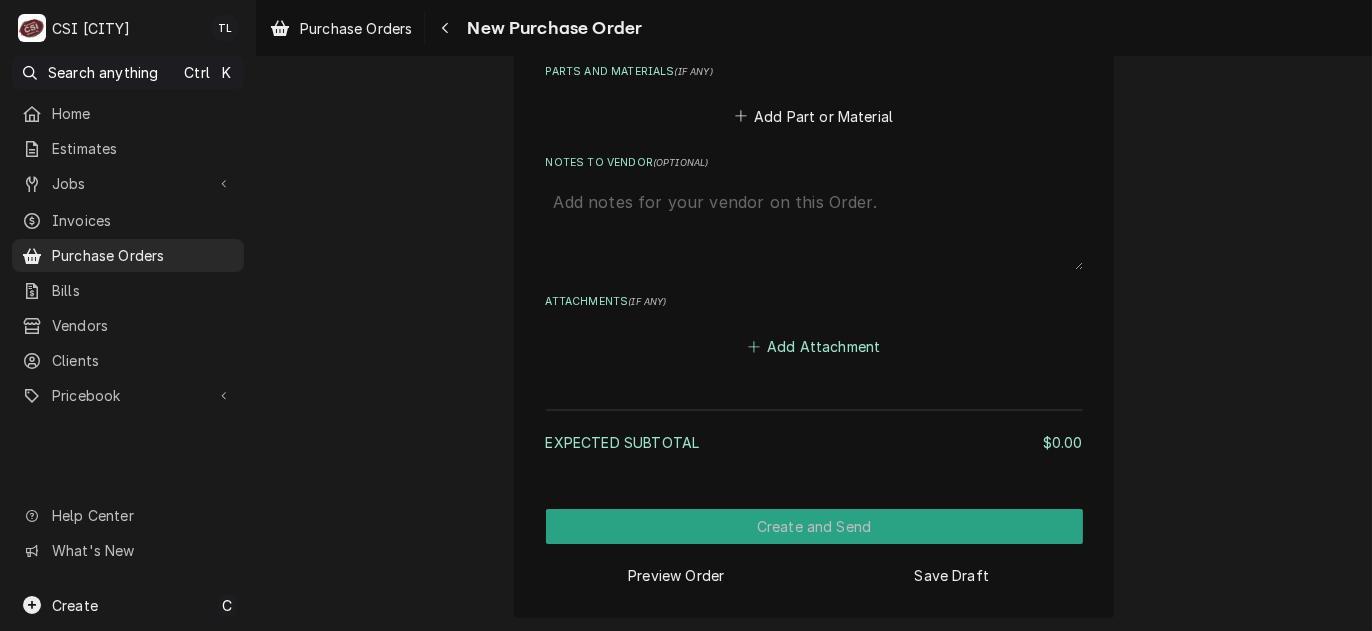 click on "Add Attachment" at bounding box center [814, 346] 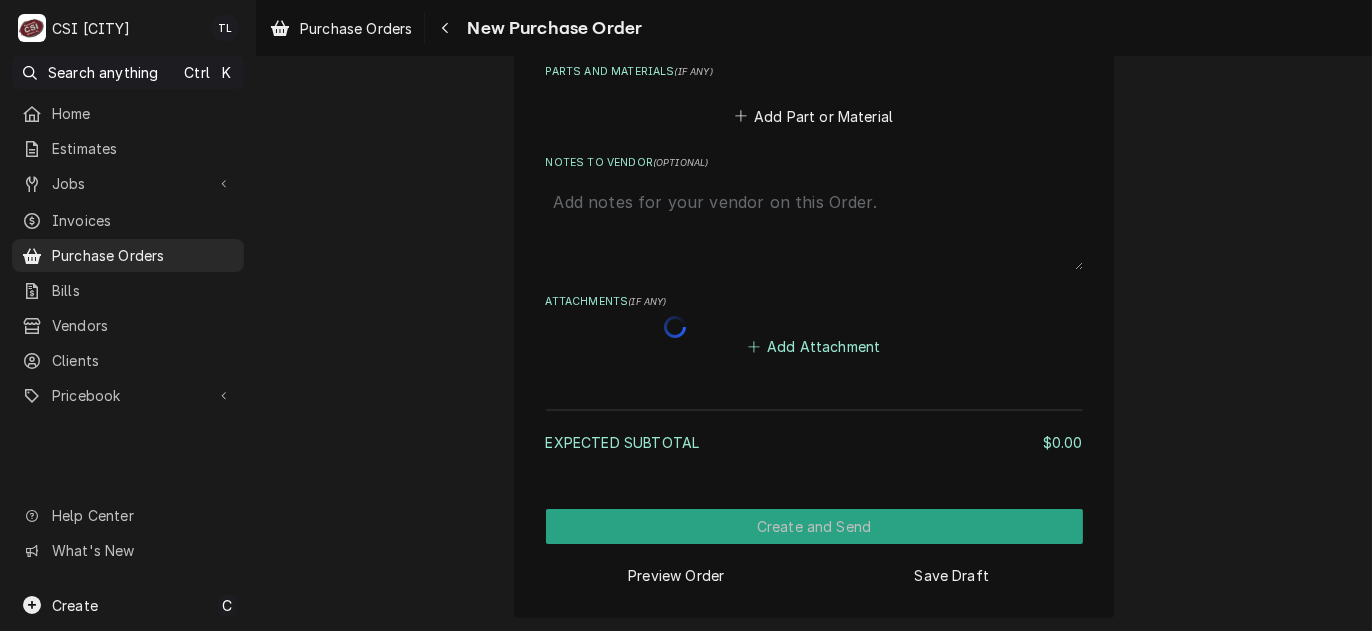 type on "x" 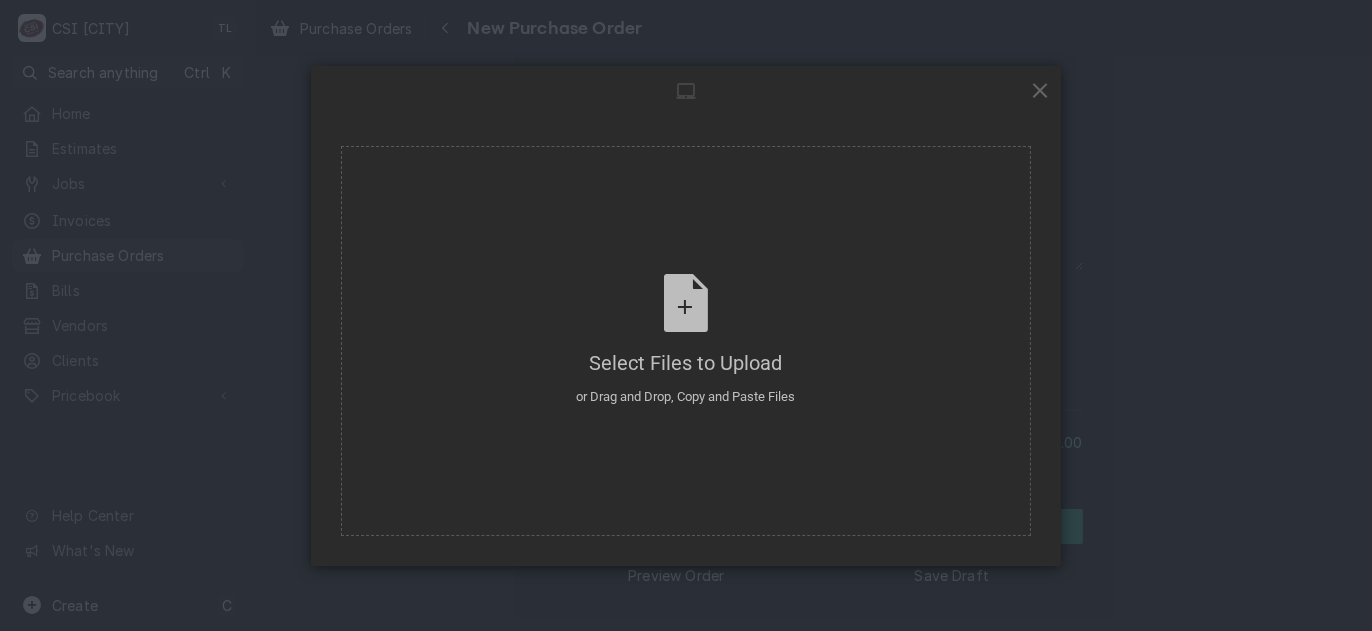 click at bounding box center (1040, 90) 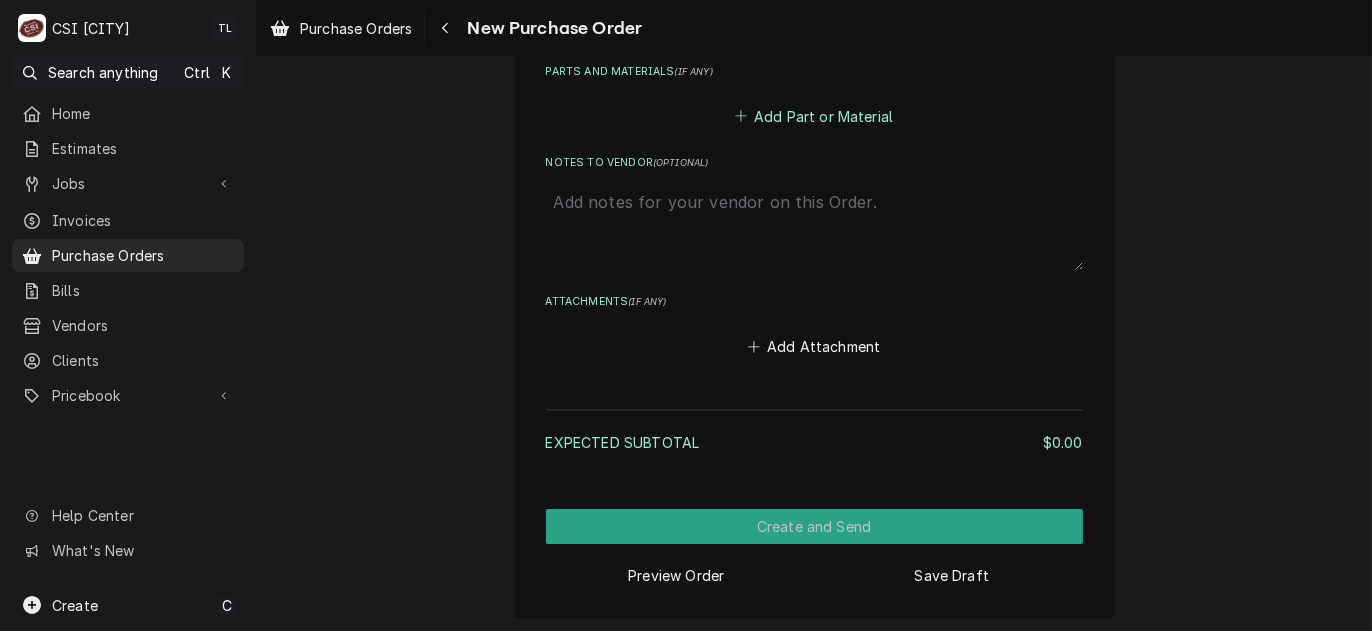 click on "Add Part or Material" at bounding box center (813, 116) 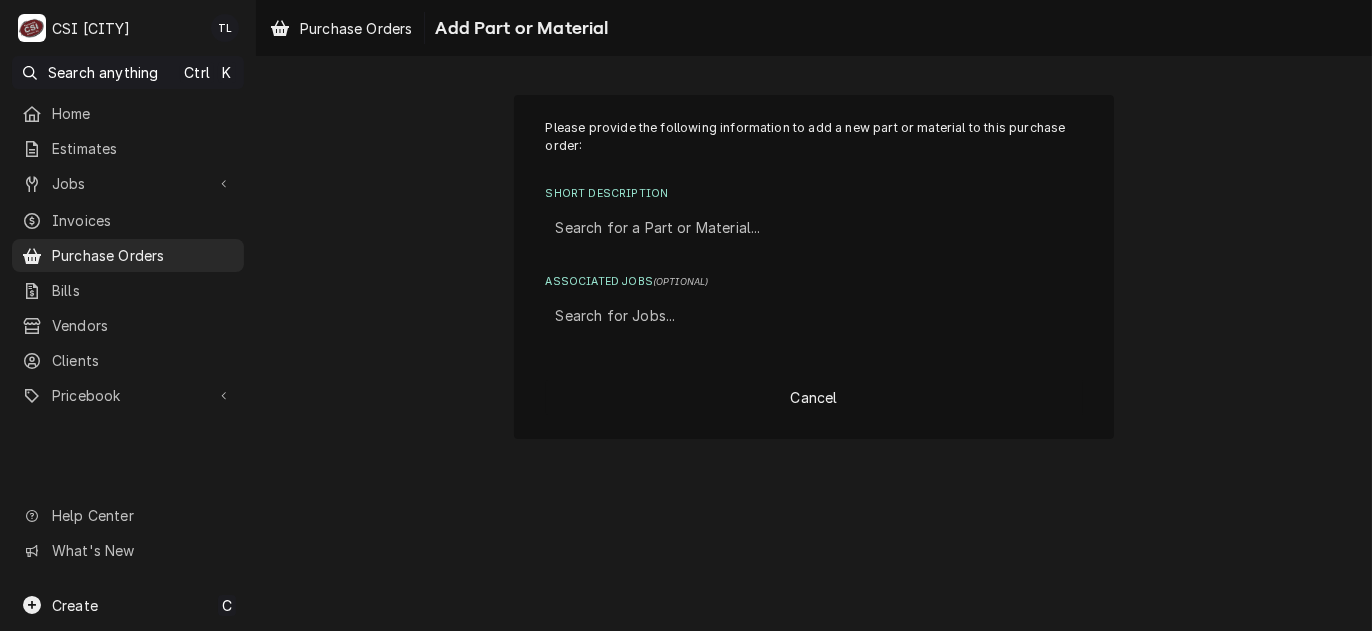 click at bounding box center [814, 228] 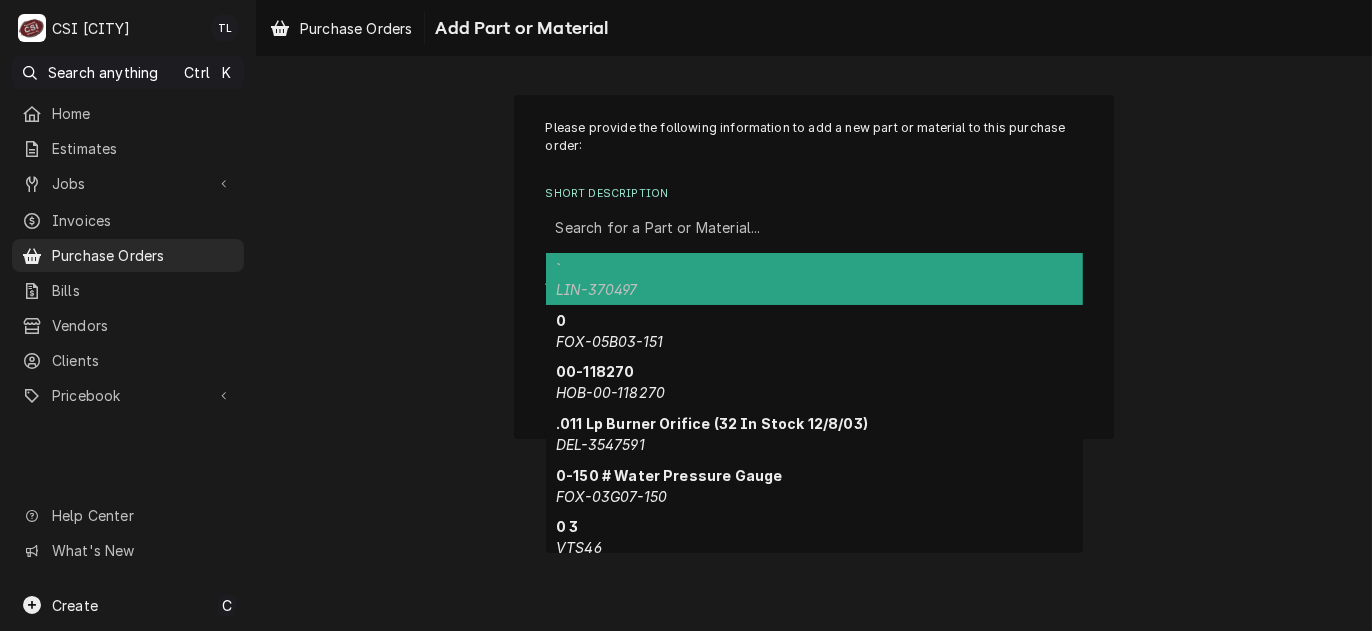 click on "Please provide the following information to add a new part or material to this purchase order: Short Description 10 results available. Use Up and Down to choose options, press Enter to select the currently focused option, press Escape to exit the menu, press Tab to select the option and exit the menu. Search for a Part or Material... ` LIN-370497 0 FOX-05B03-151 00-118270 HOB-00-118270 .011 Lp Burner Orifice (32 In Stock 12/8/03) DEL-3547591 0-150 # Water Pressure Gauge FOX-03G07-150 0 3 VTS46 .036 X 12' Cap Tube J/B-TC3612 038049 DOOR GASKET NOR-038049 .040" Id X 12' Cap Tube BC2 .049 Id X .099 X 11' Cap Tubing TC4911 Associated Jobs  ( optional ) Search for Jobs... Cancel" at bounding box center (814, 267) 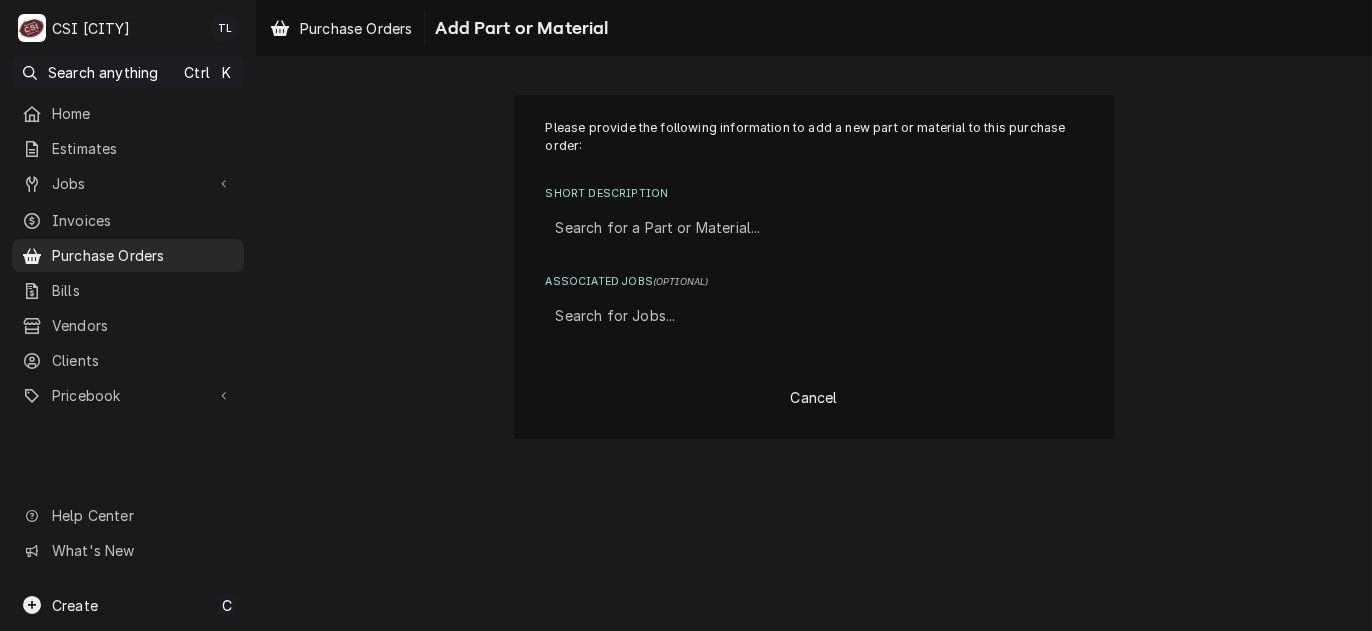 click at bounding box center (814, 316) 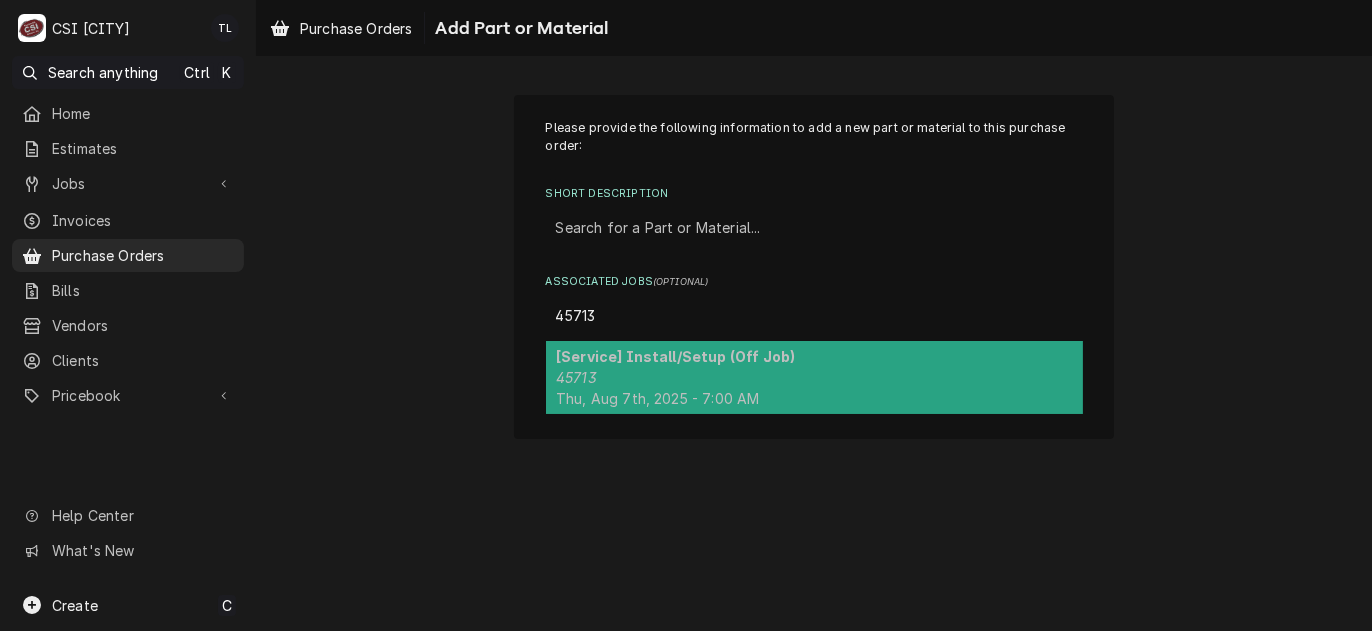 type on "45713" 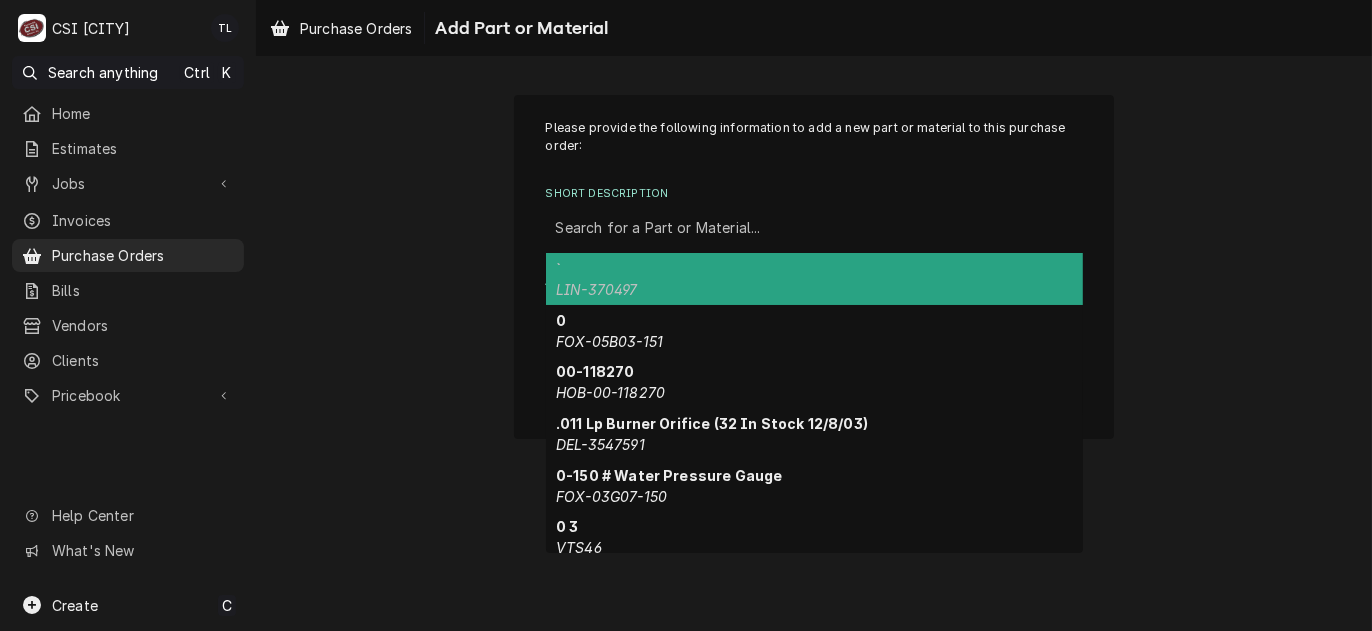click at bounding box center (814, 228) 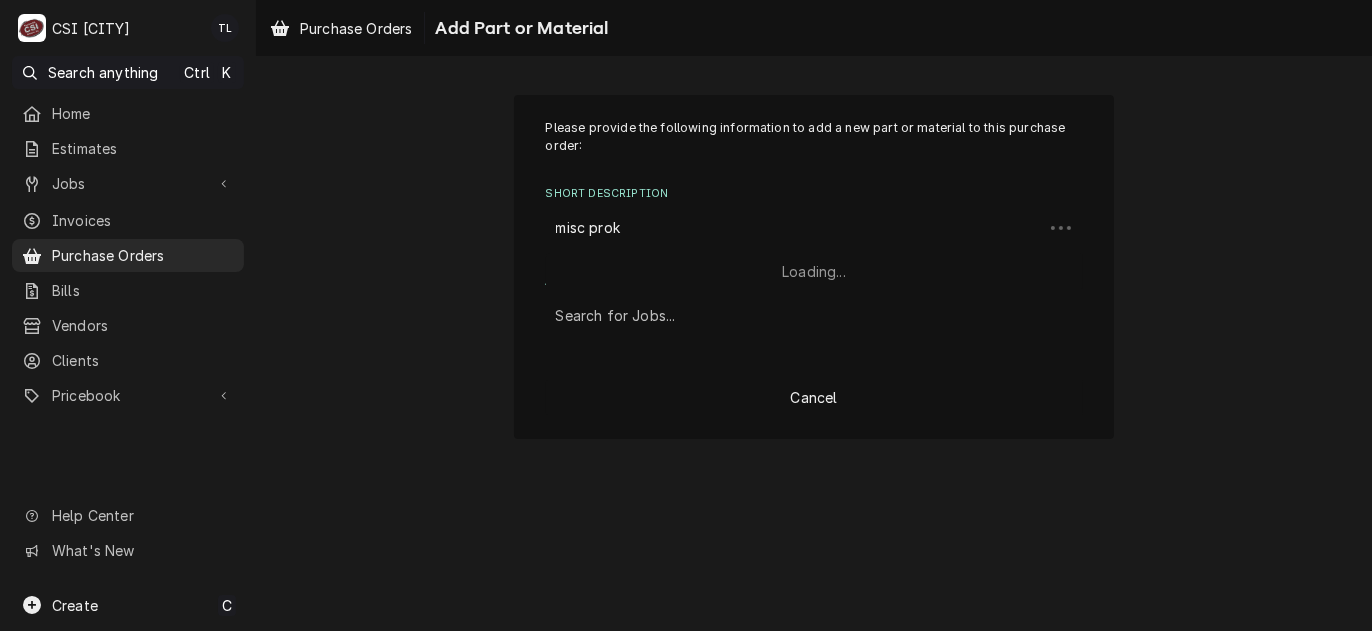 type on "misc pro" 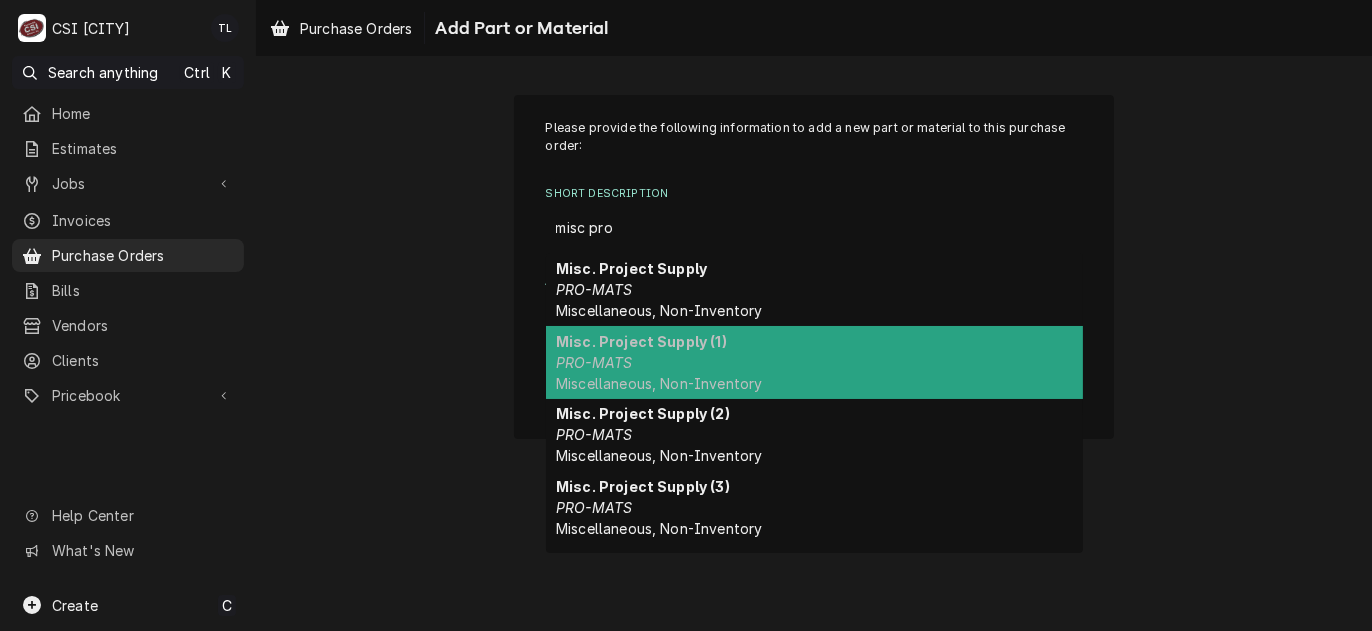 click on "Misc. Project Supply (1) PRO-MATS Miscellaneous, Non-Inventory" at bounding box center (814, 362) 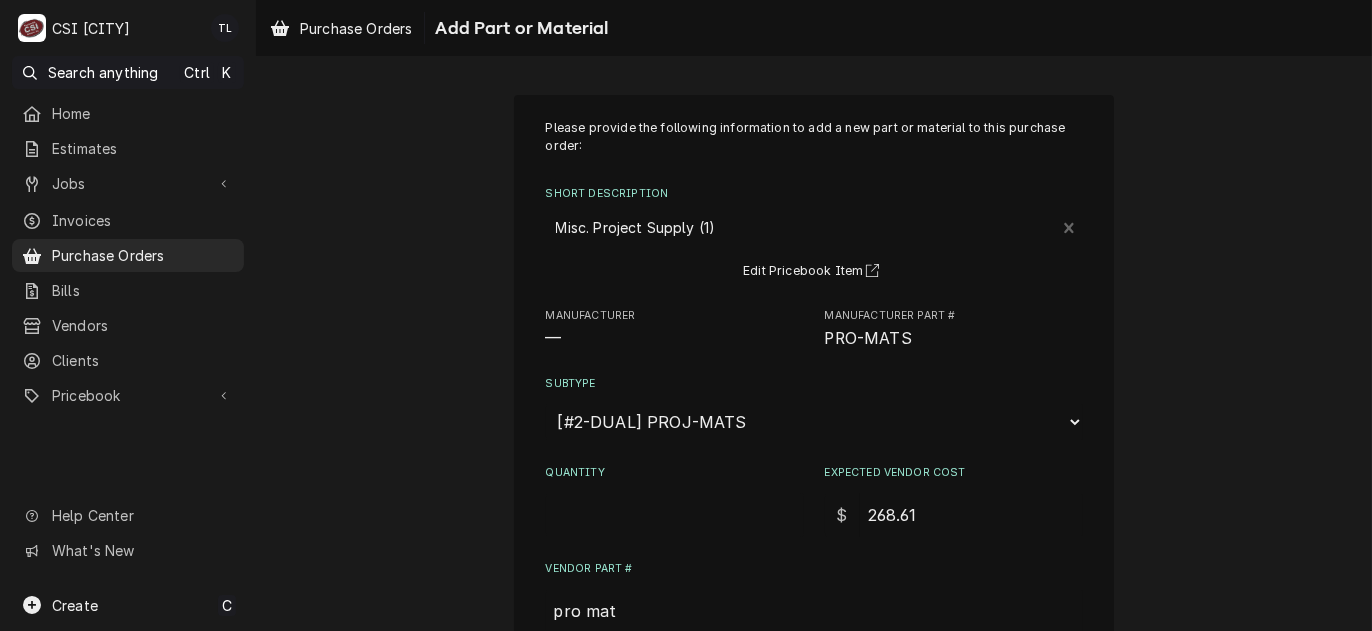 type on "x" 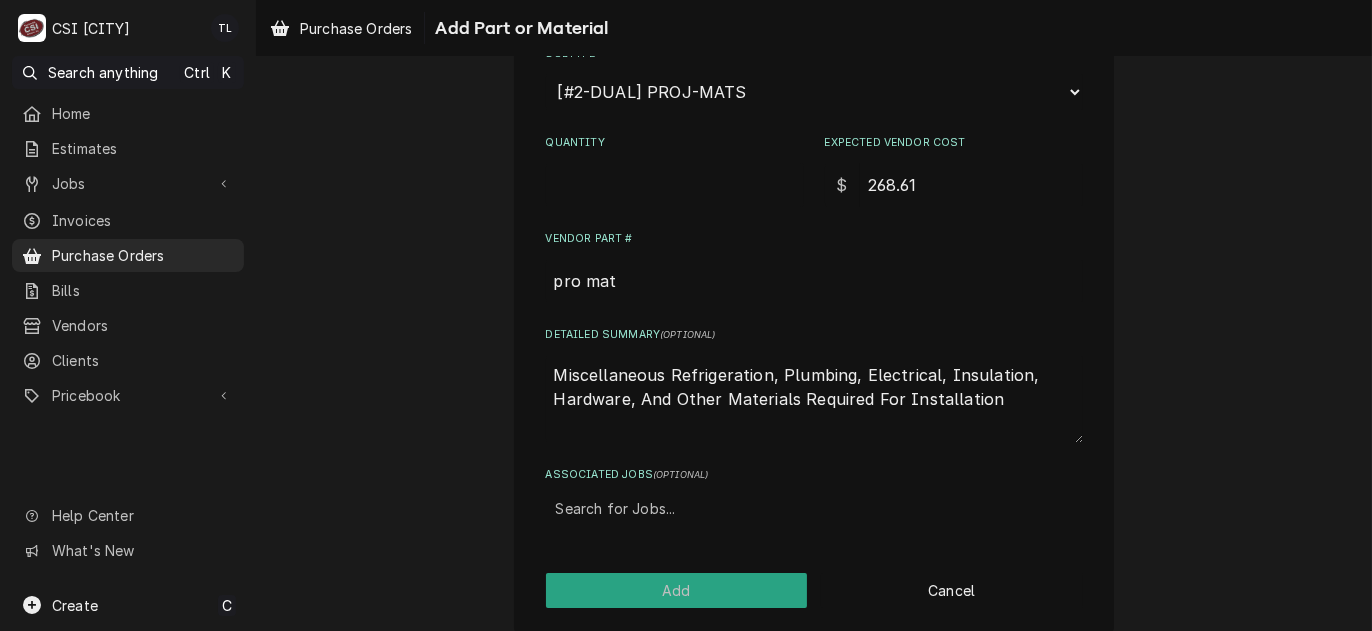 scroll, scrollTop: 346, scrollLeft: 0, axis: vertical 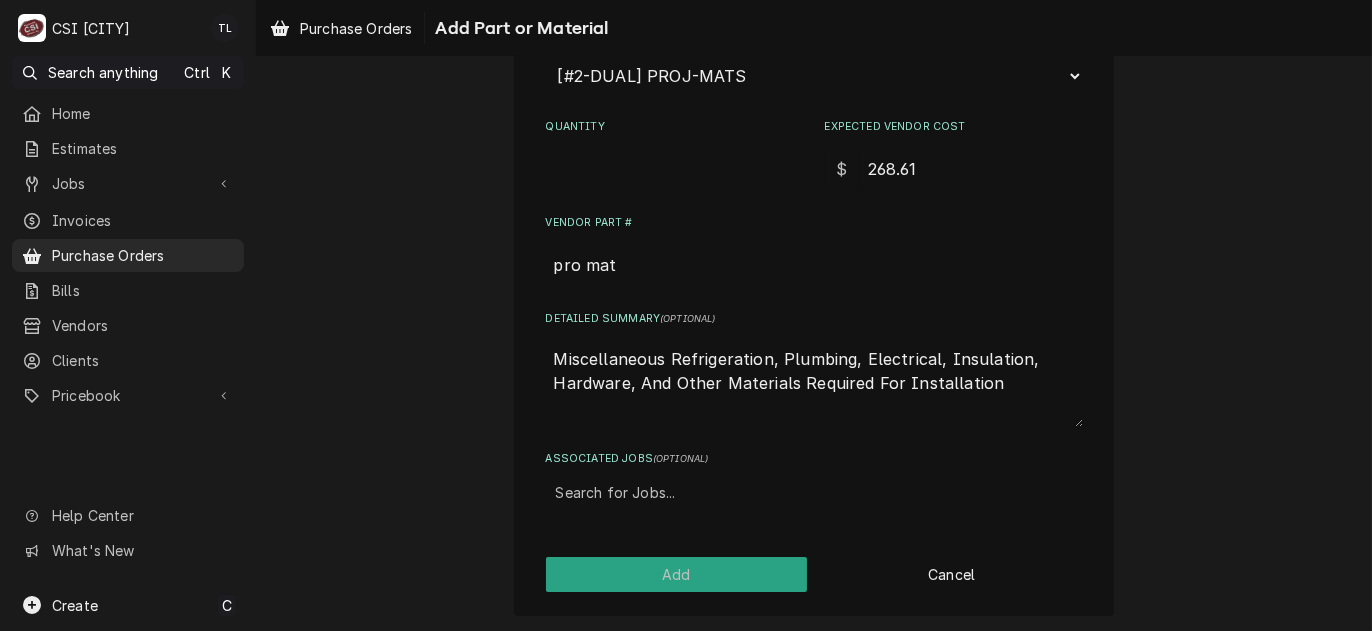 click at bounding box center [814, 493] 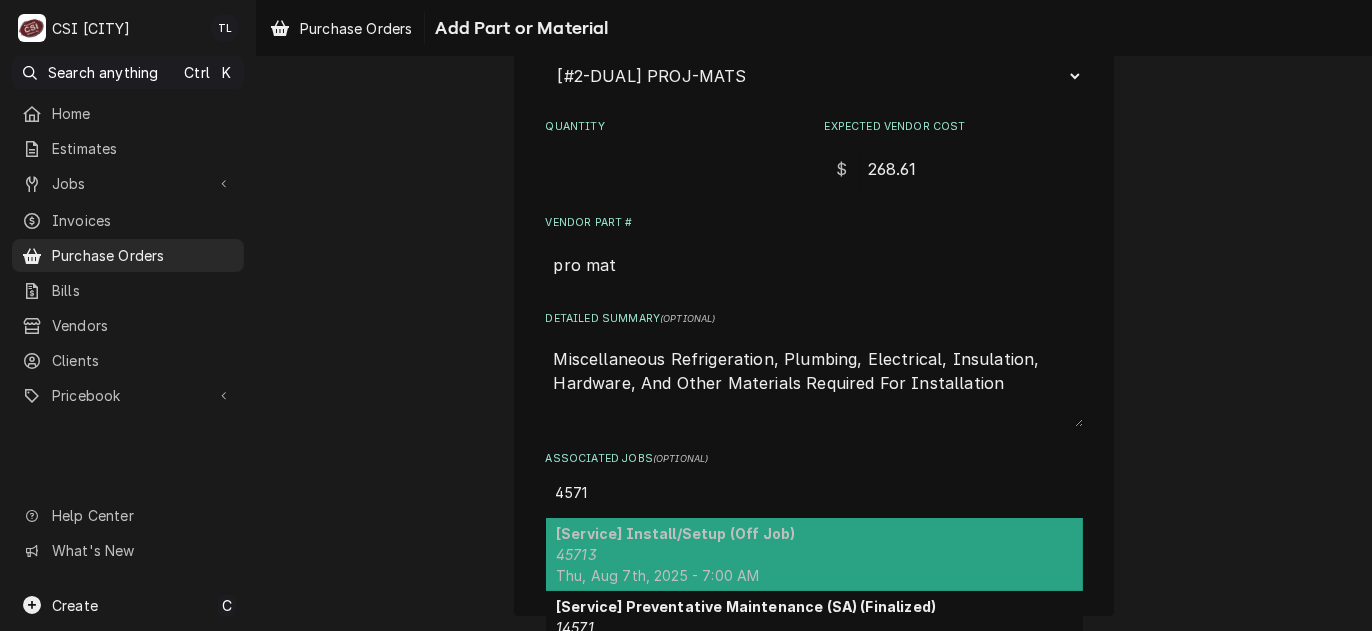 type on "45713" 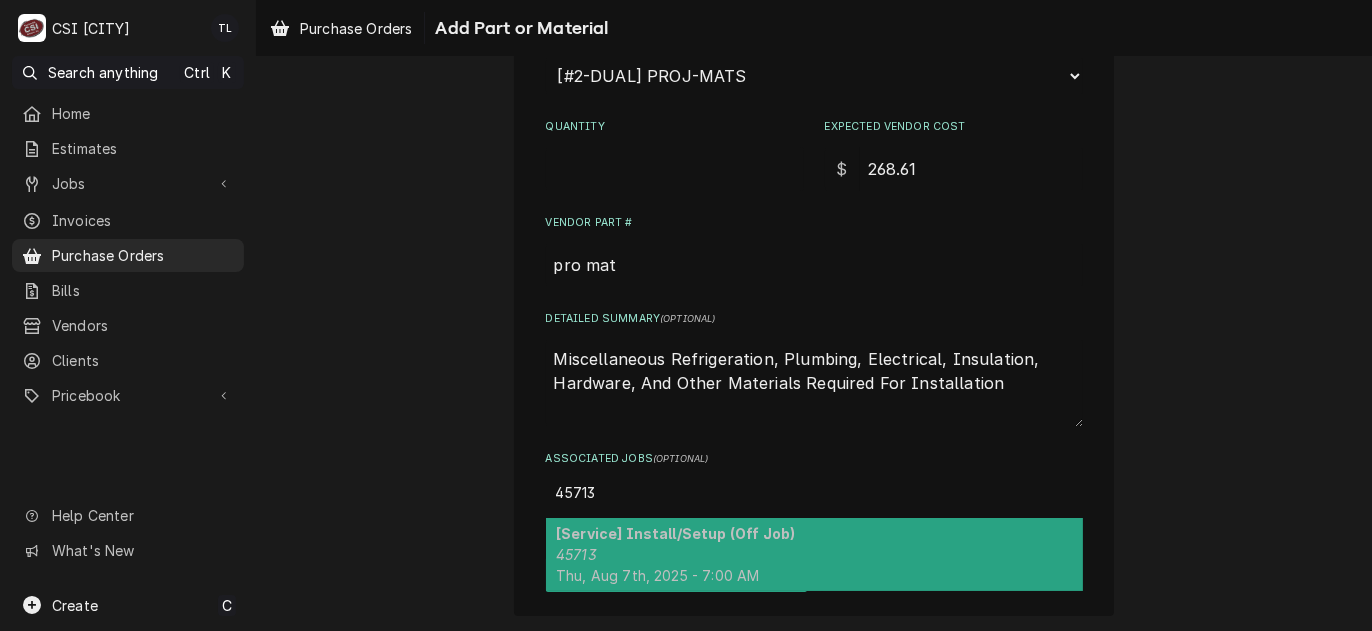 click on "Thu, Aug 7th, 2025 - 7:00 AM" at bounding box center [657, 575] 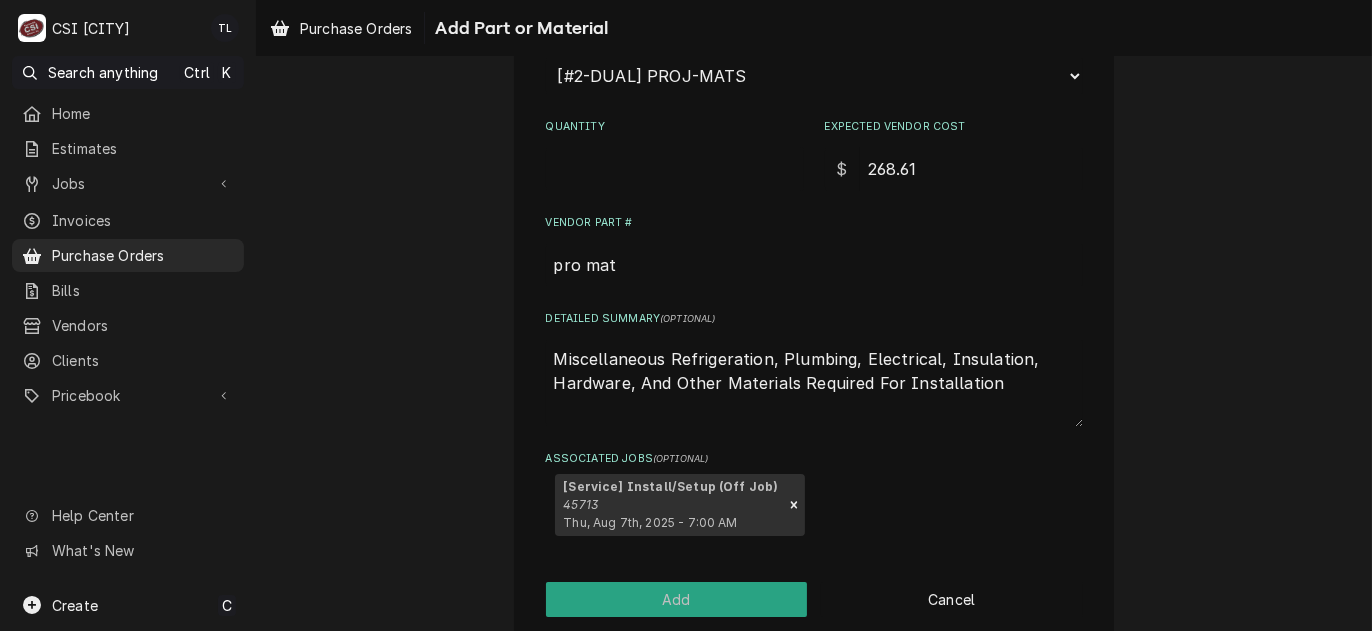 drag, startPoint x: 1011, startPoint y: 382, endPoint x: 477, endPoint y: 295, distance: 541.04065 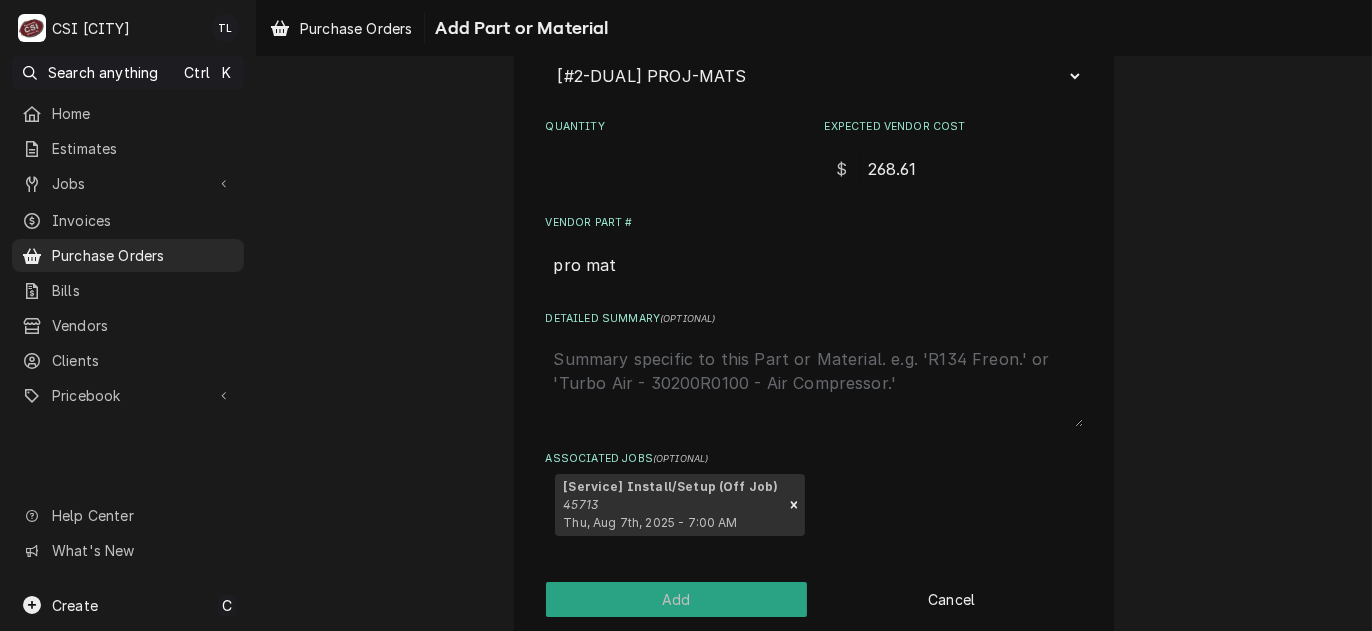 type 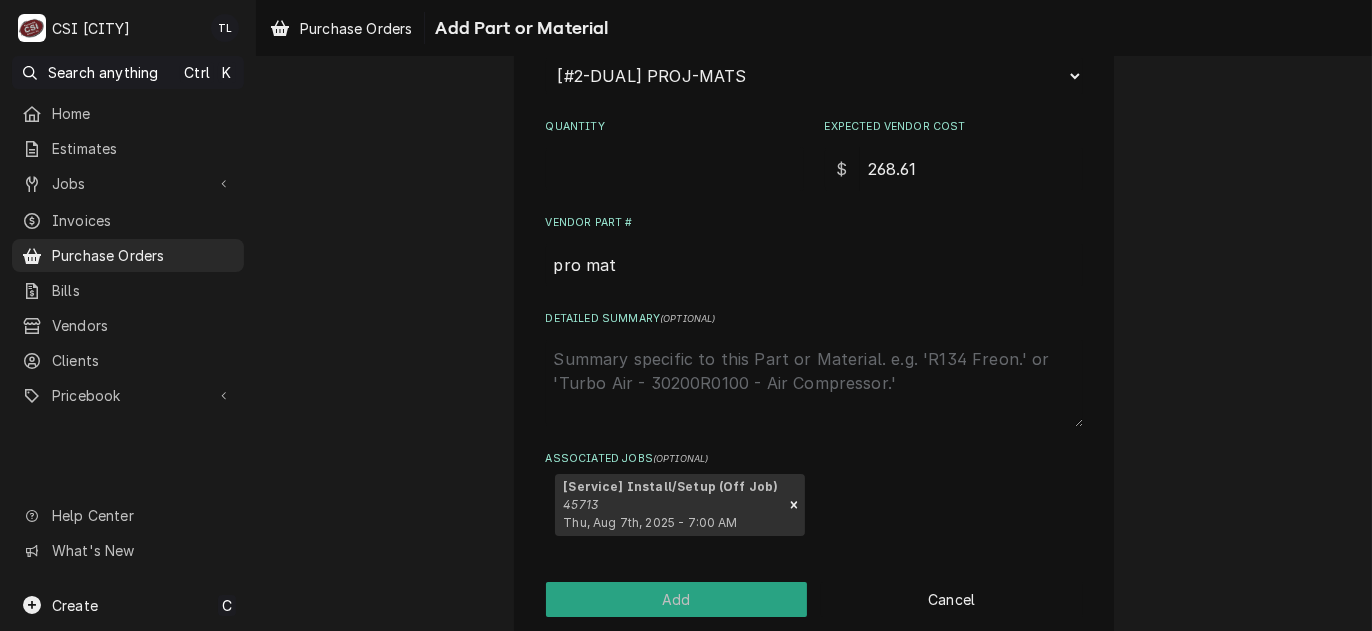 drag, startPoint x: 936, startPoint y: 169, endPoint x: 715, endPoint y: 158, distance: 221.27359 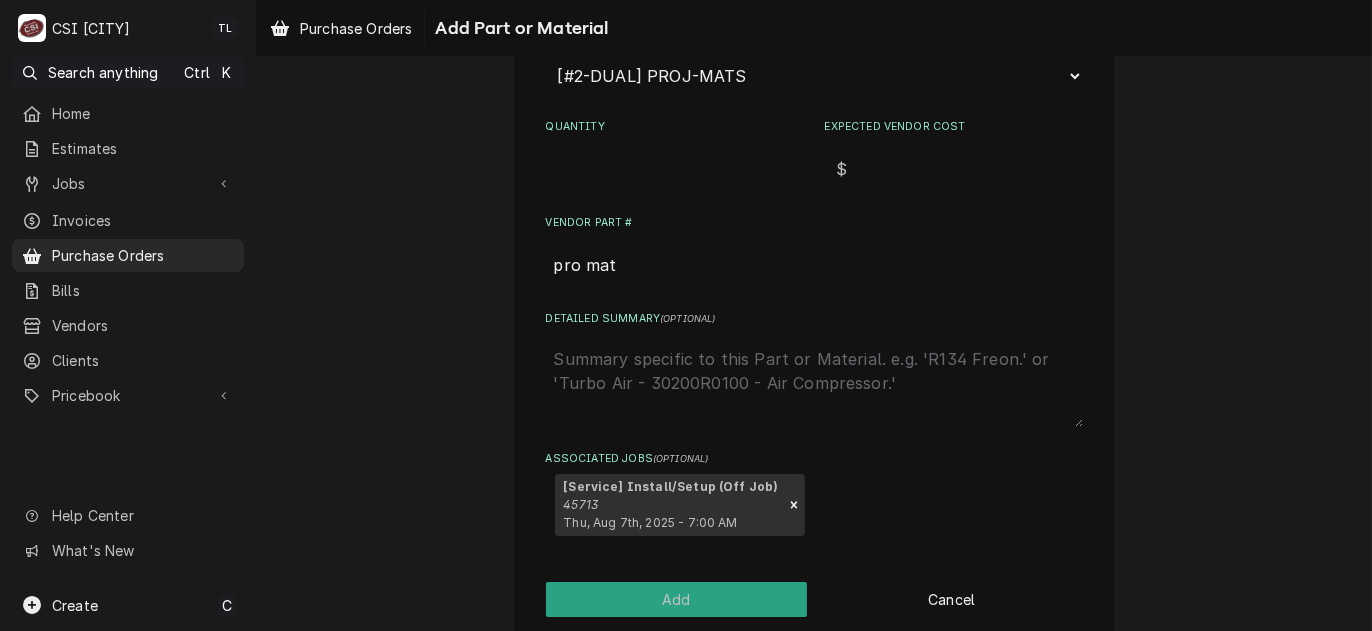type on "x" 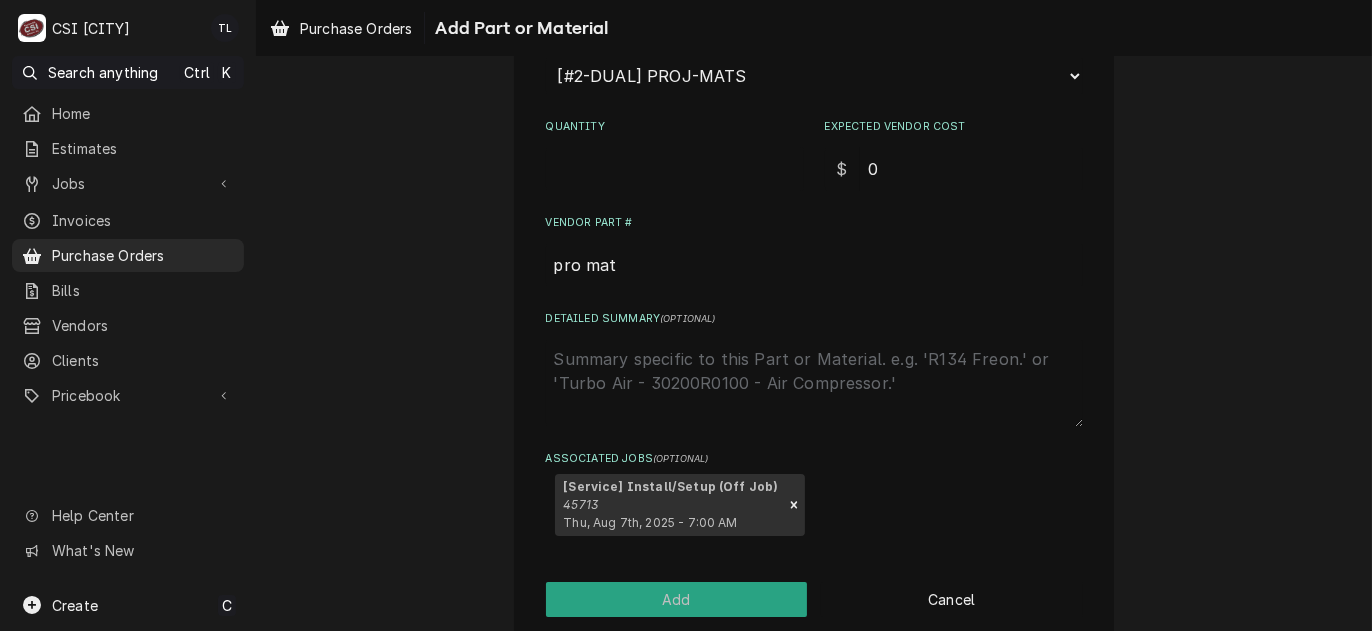 type on "0" 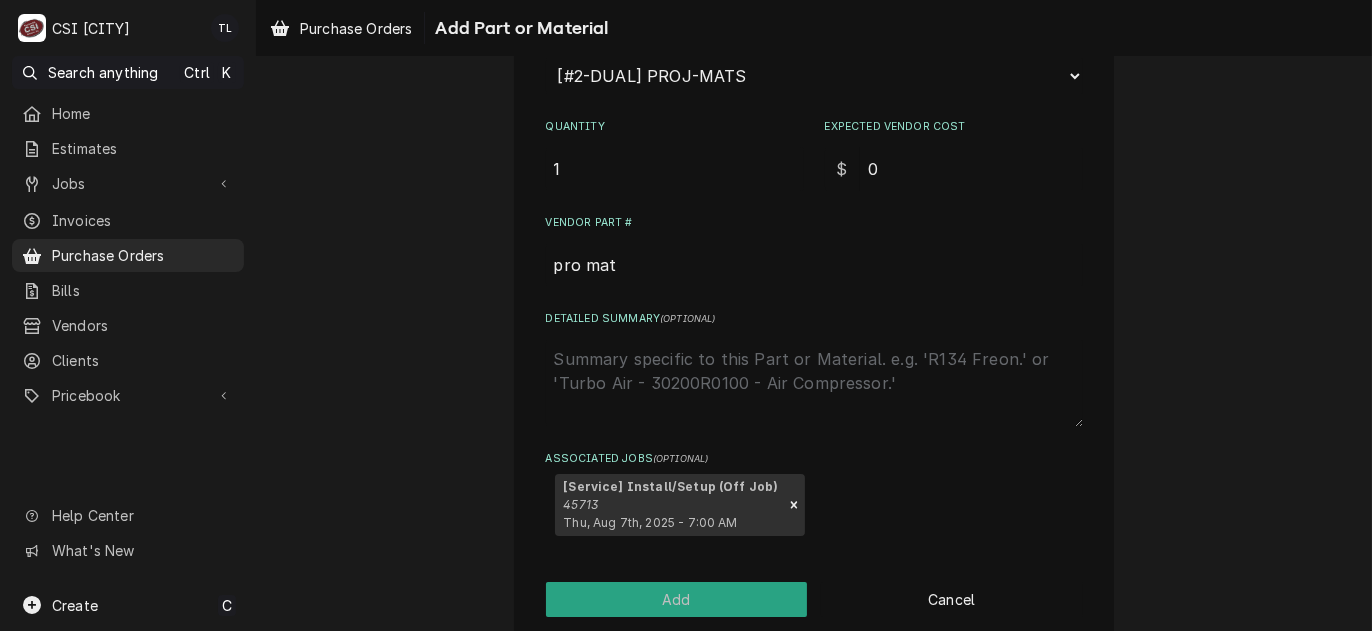 type on "1" 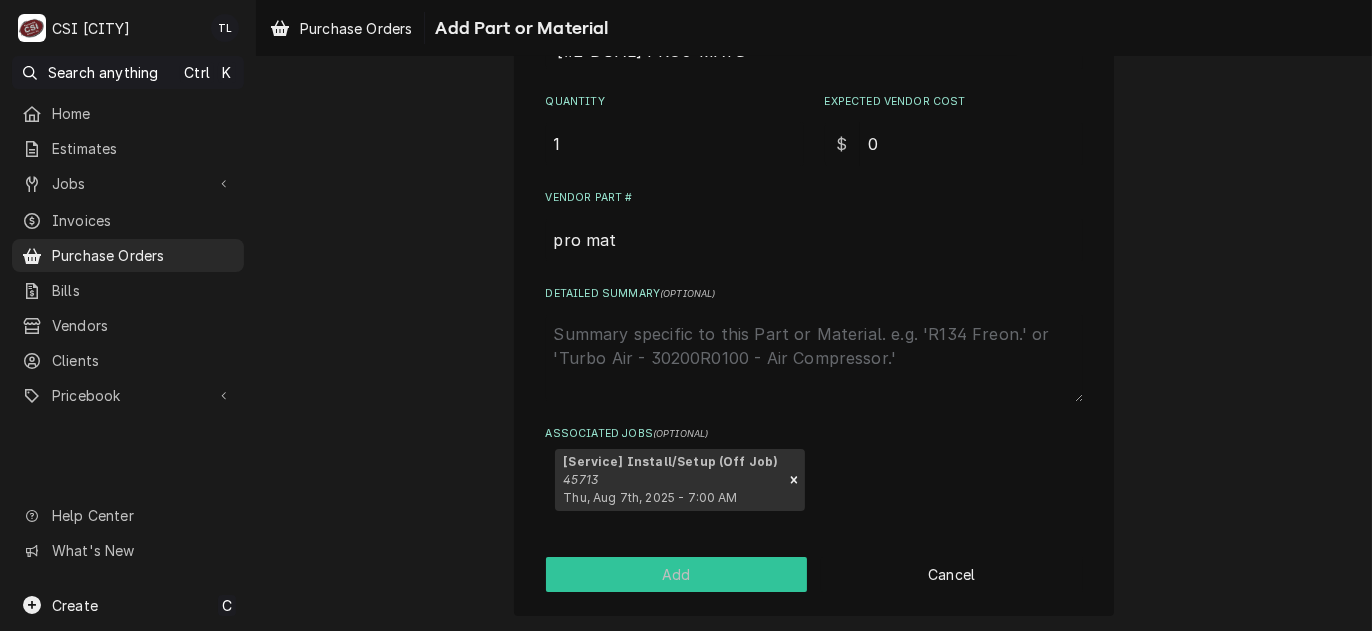 click on "Add" at bounding box center [677, 574] 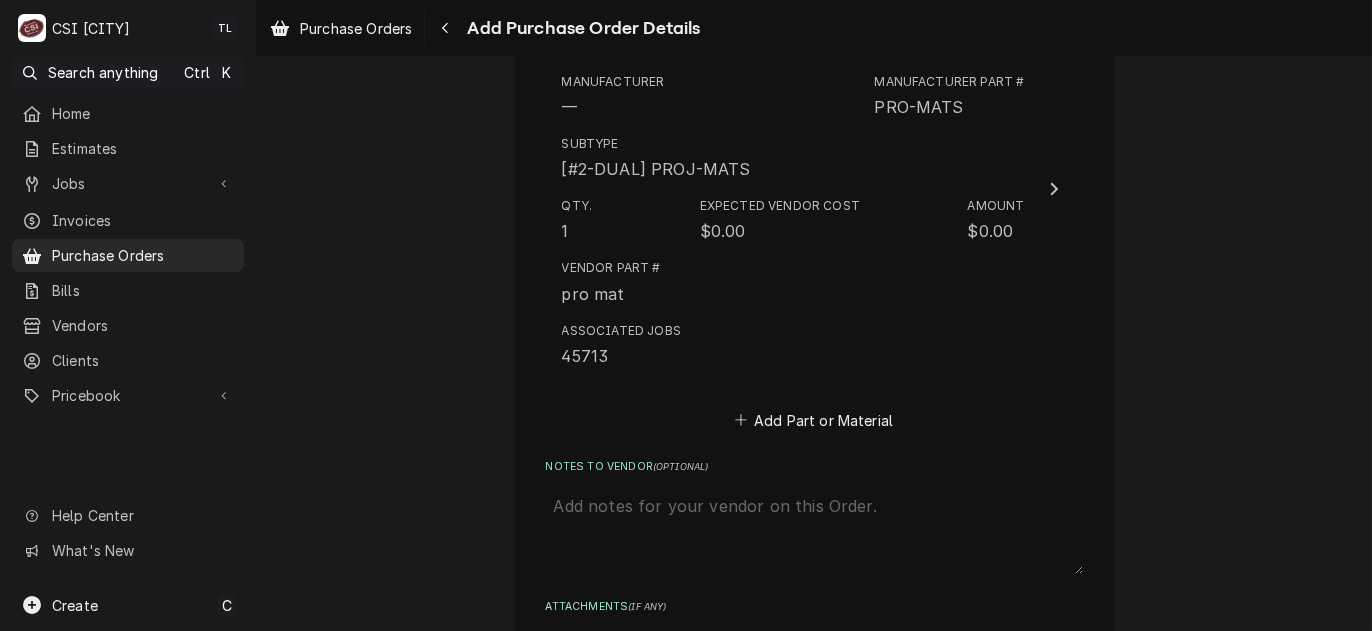 scroll, scrollTop: 1124, scrollLeft: 0, axis: vertical 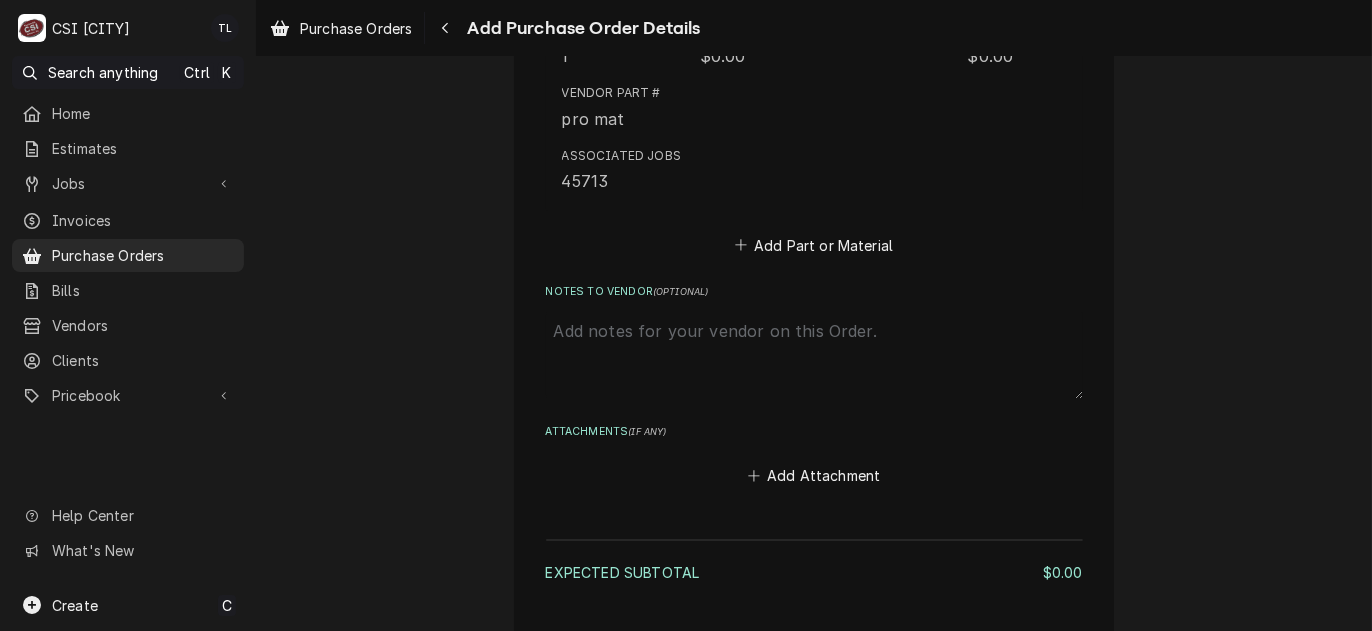 click on "Notes to Vendor  ( optional )" at bounding box center [814, 355] 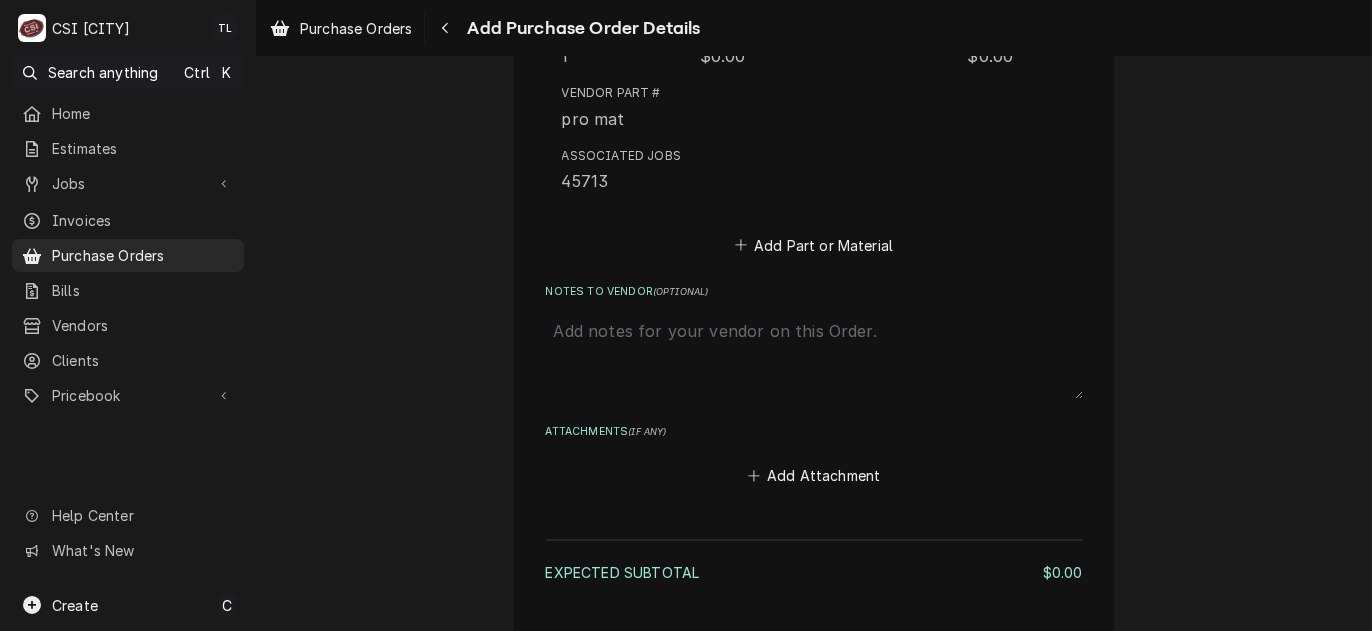 type on "x" 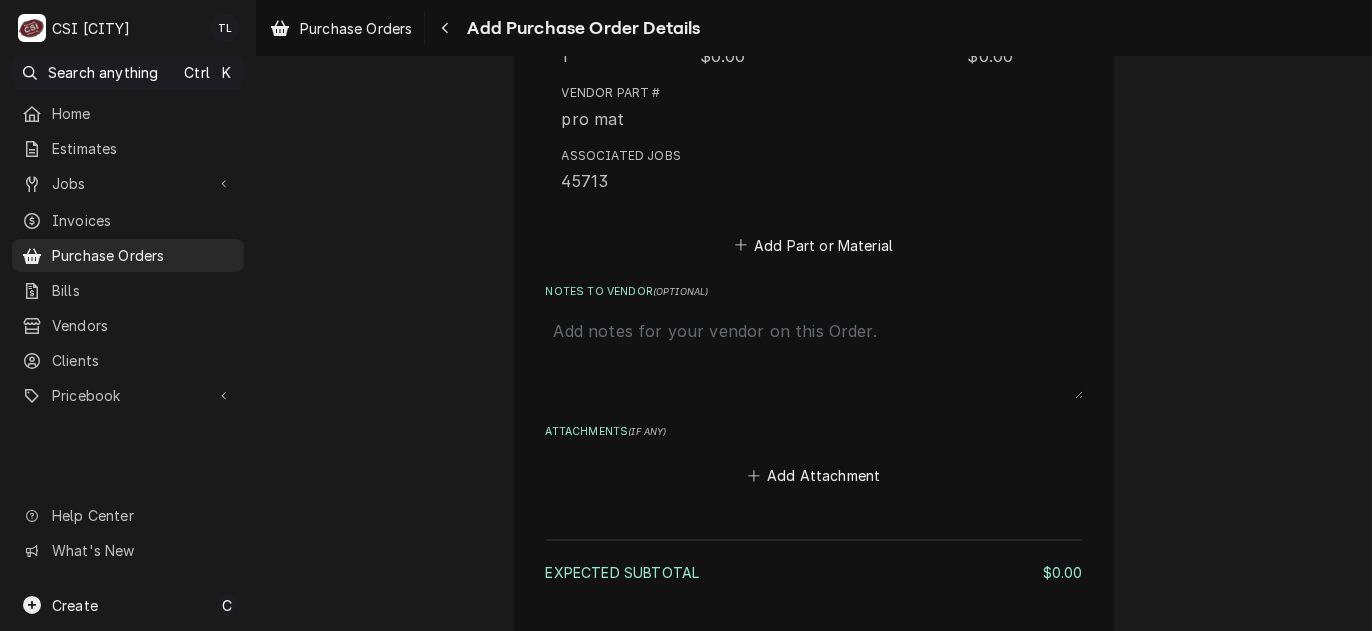 type on "t" 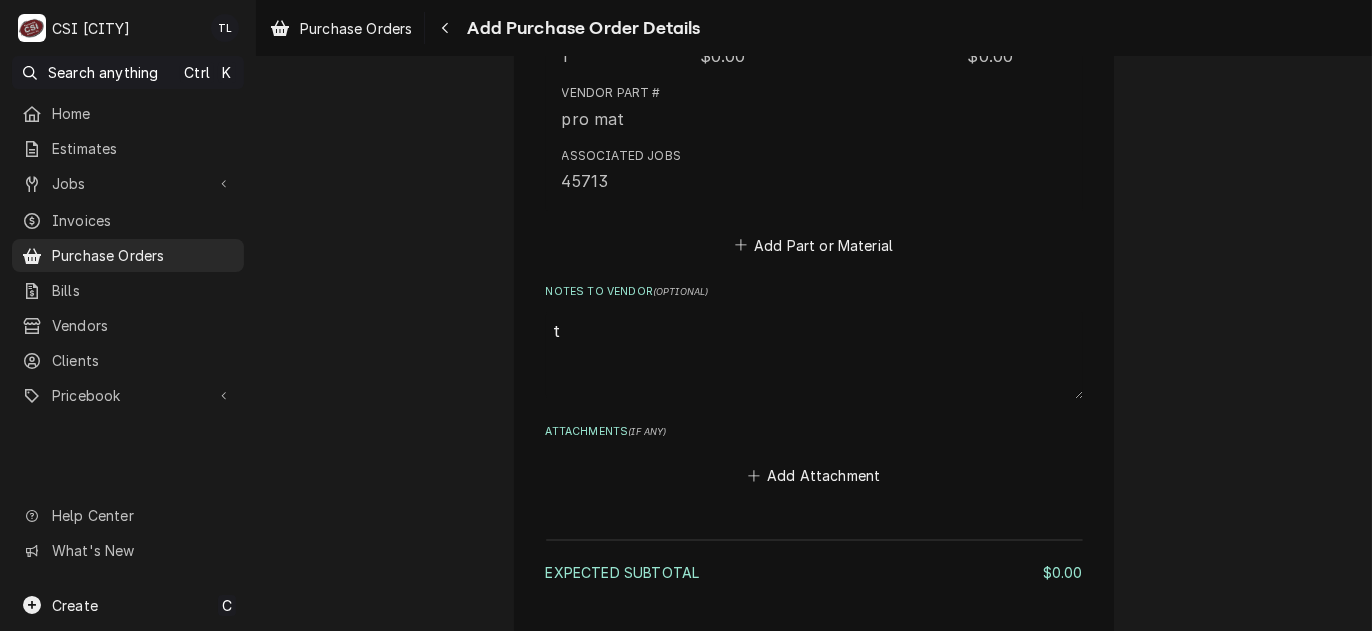 type on "x" 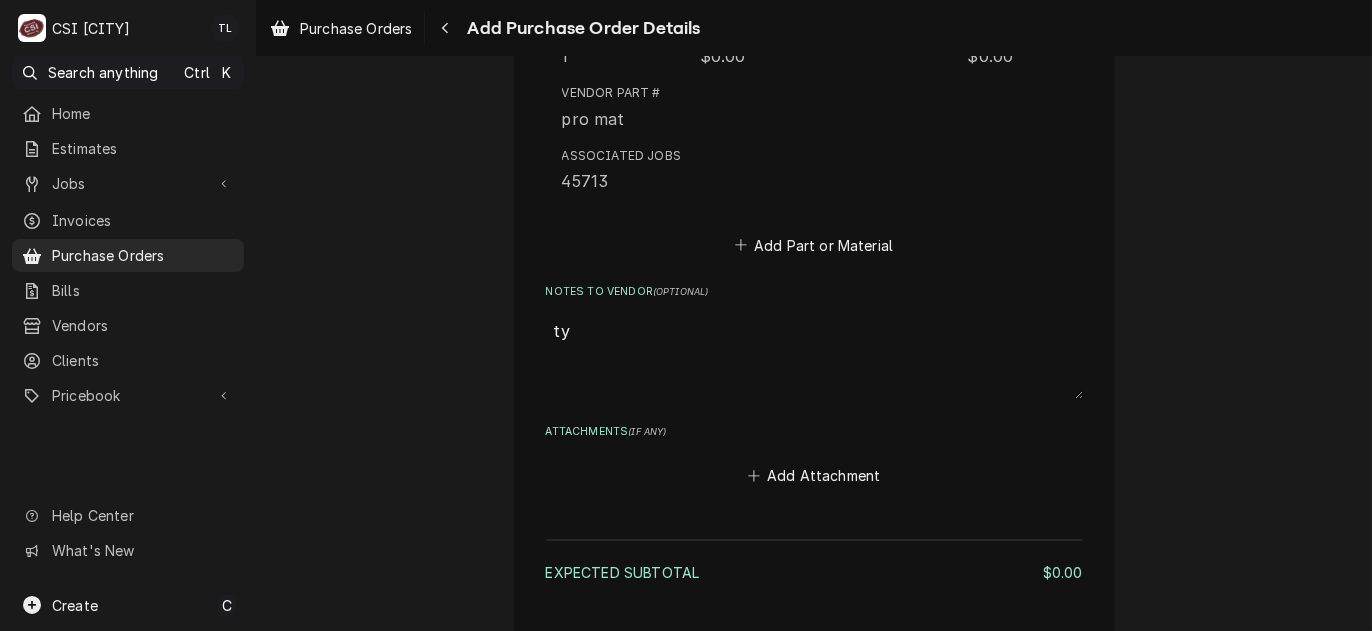 type on "x" 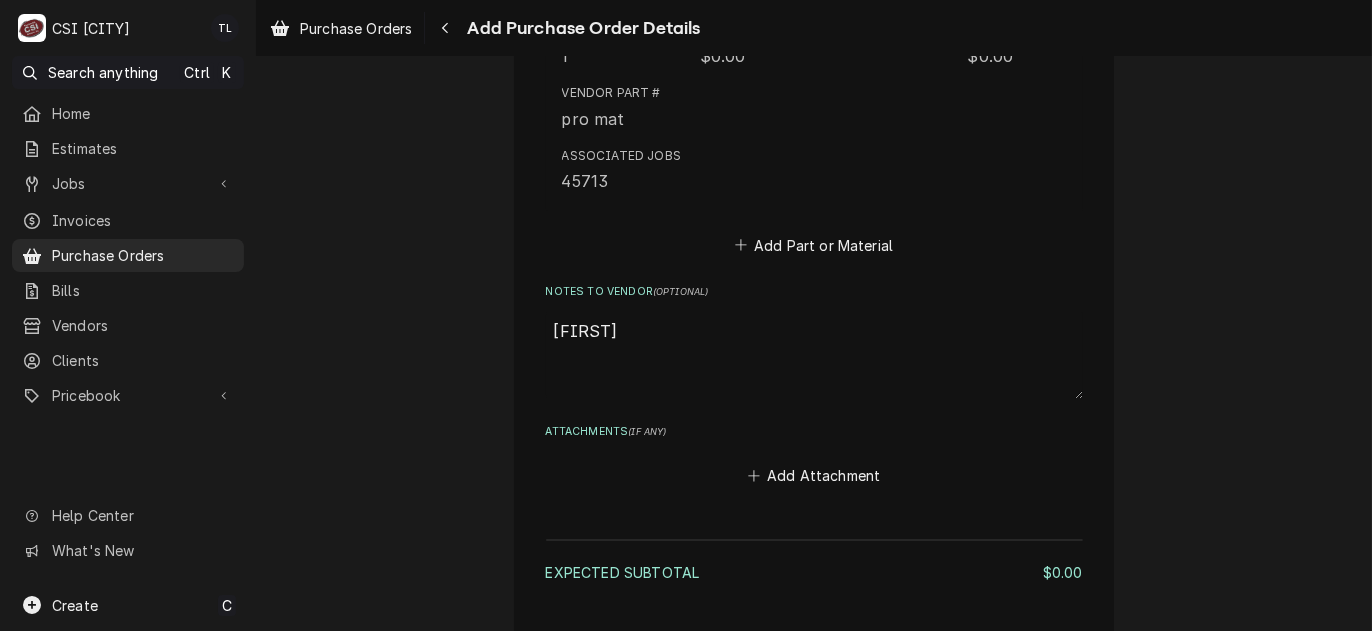type on "x" 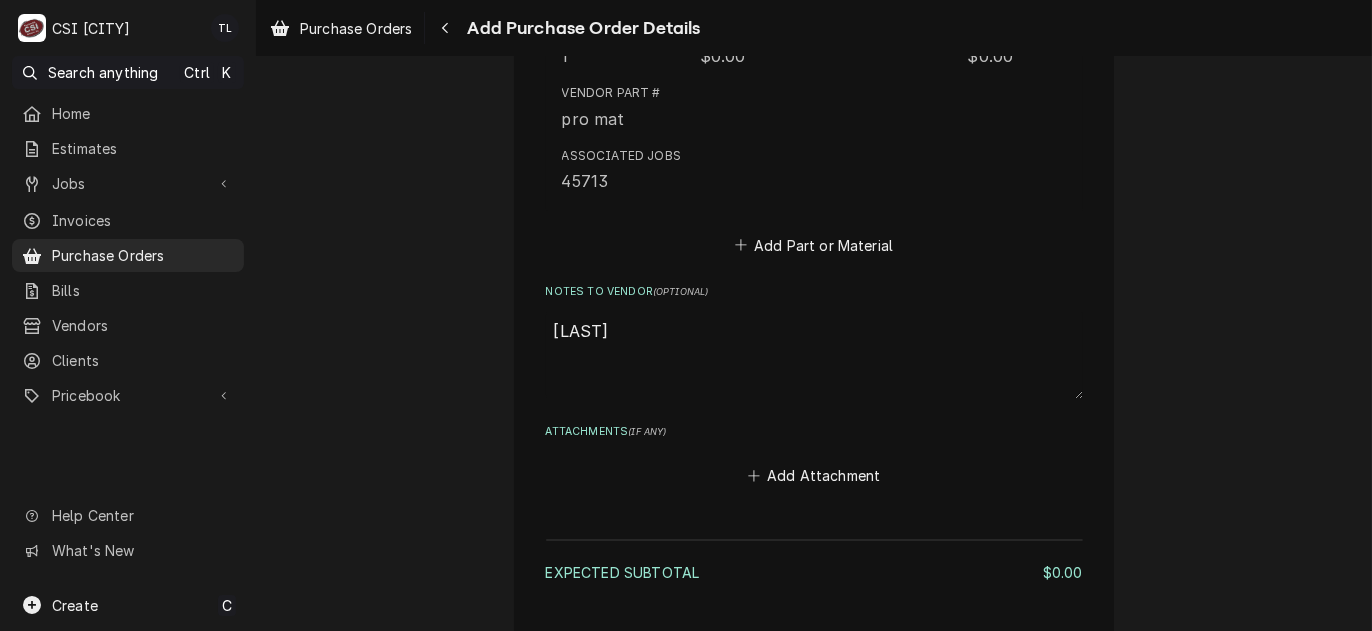 type on "x" 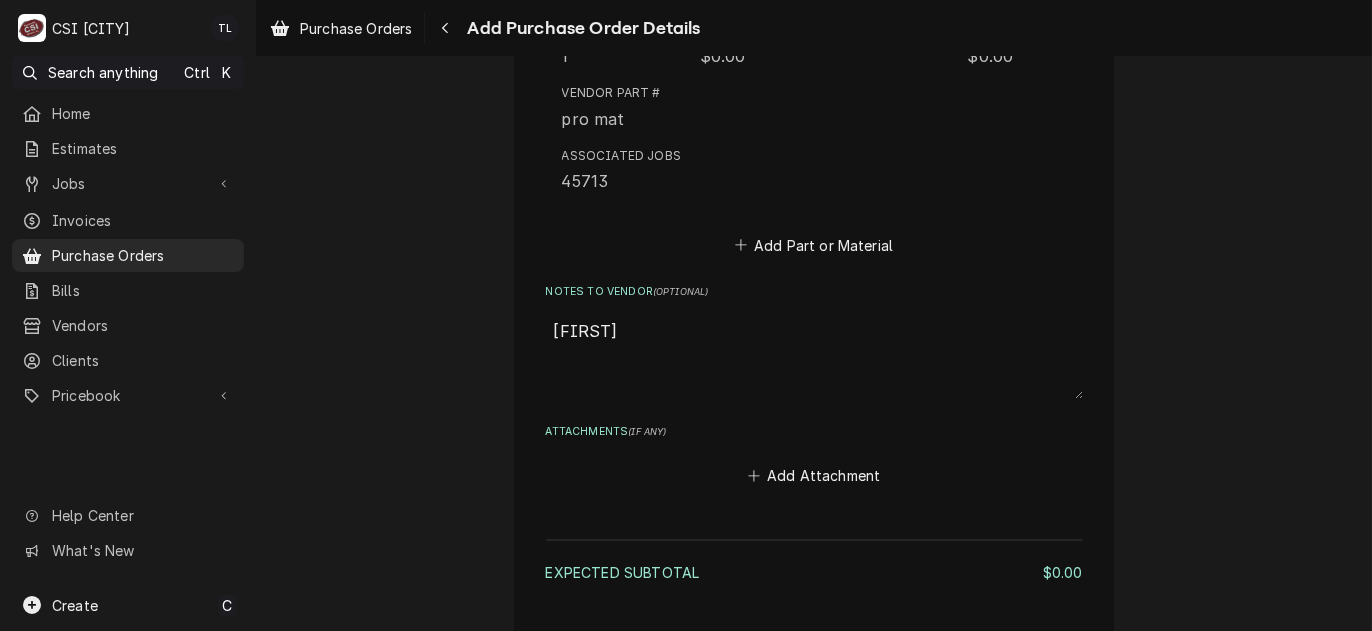 type on "x" 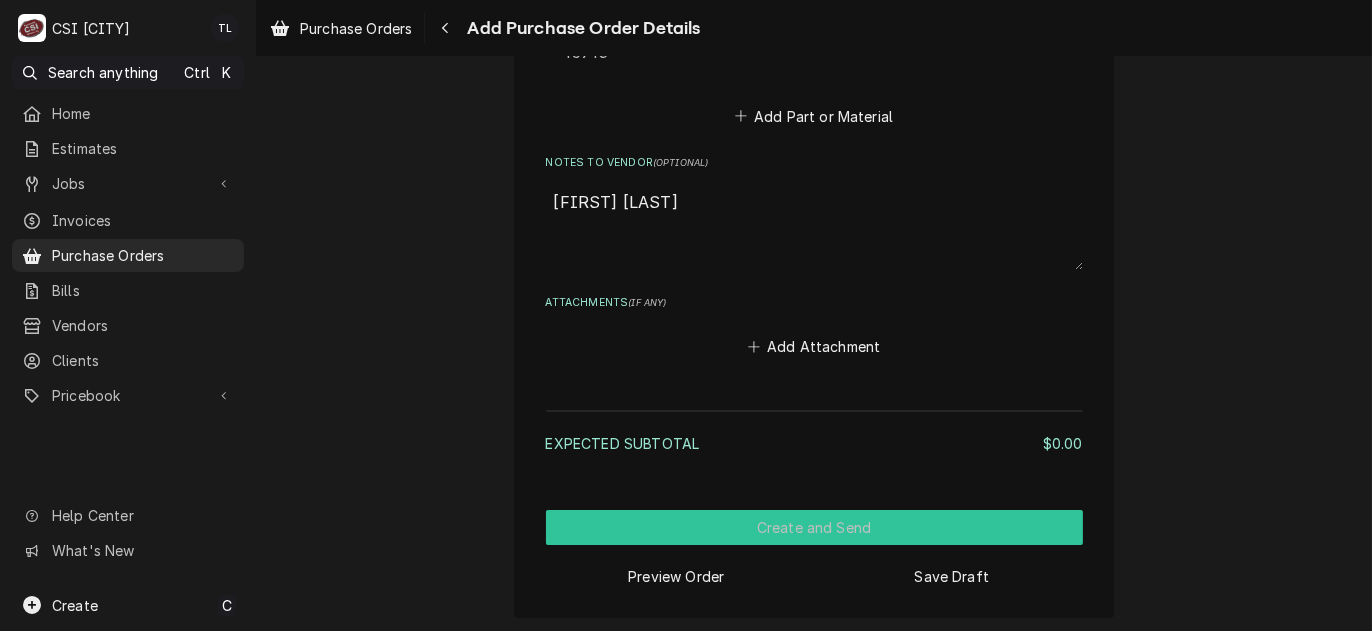 type on "tyler w" 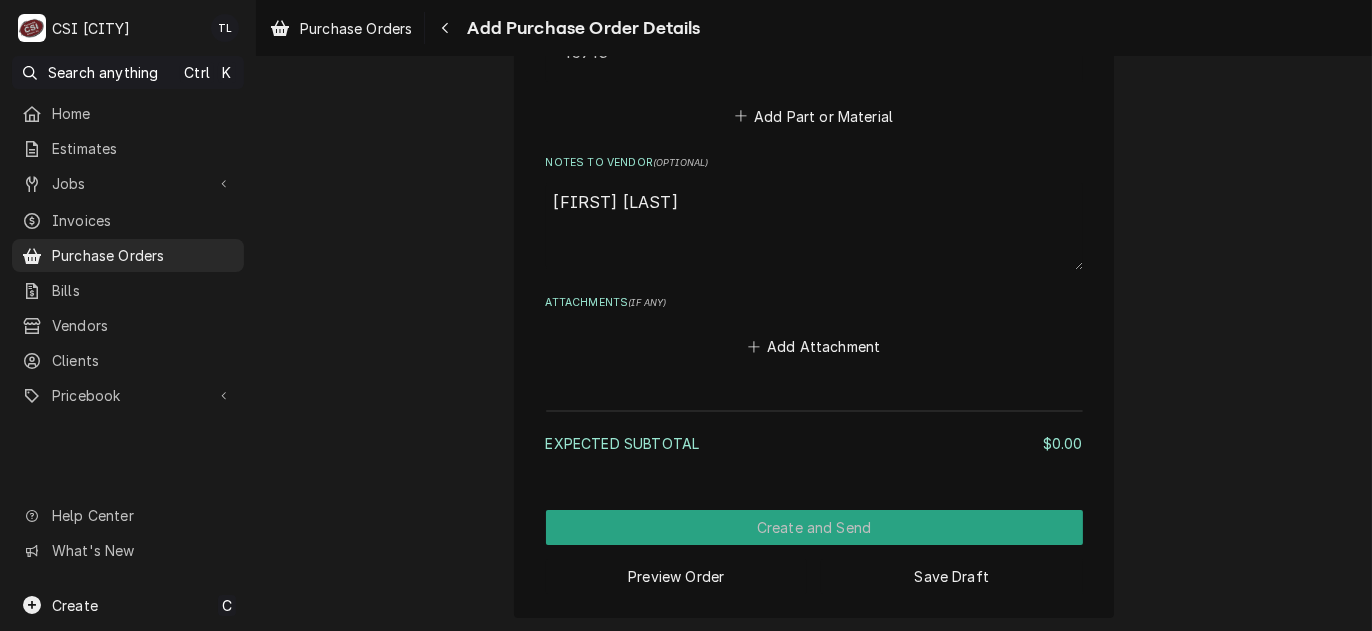 scroll, scrollTop: 1247, scrollLeft: 0, axis: vertical 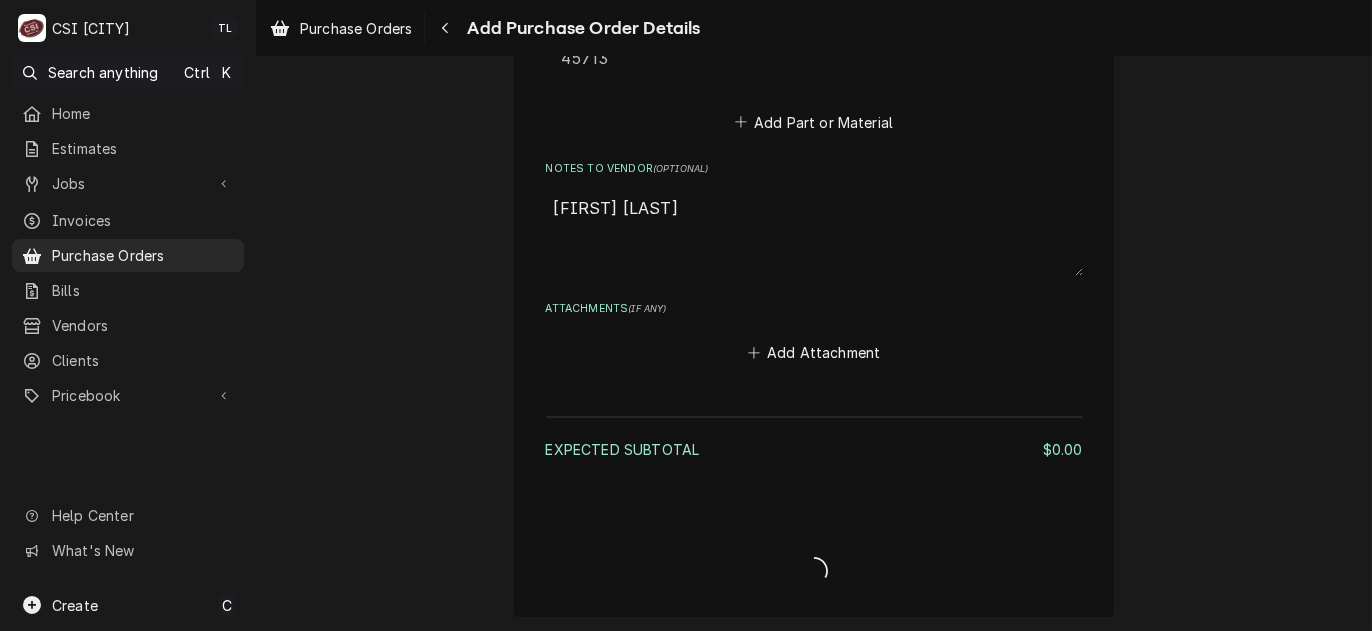 type on "x" 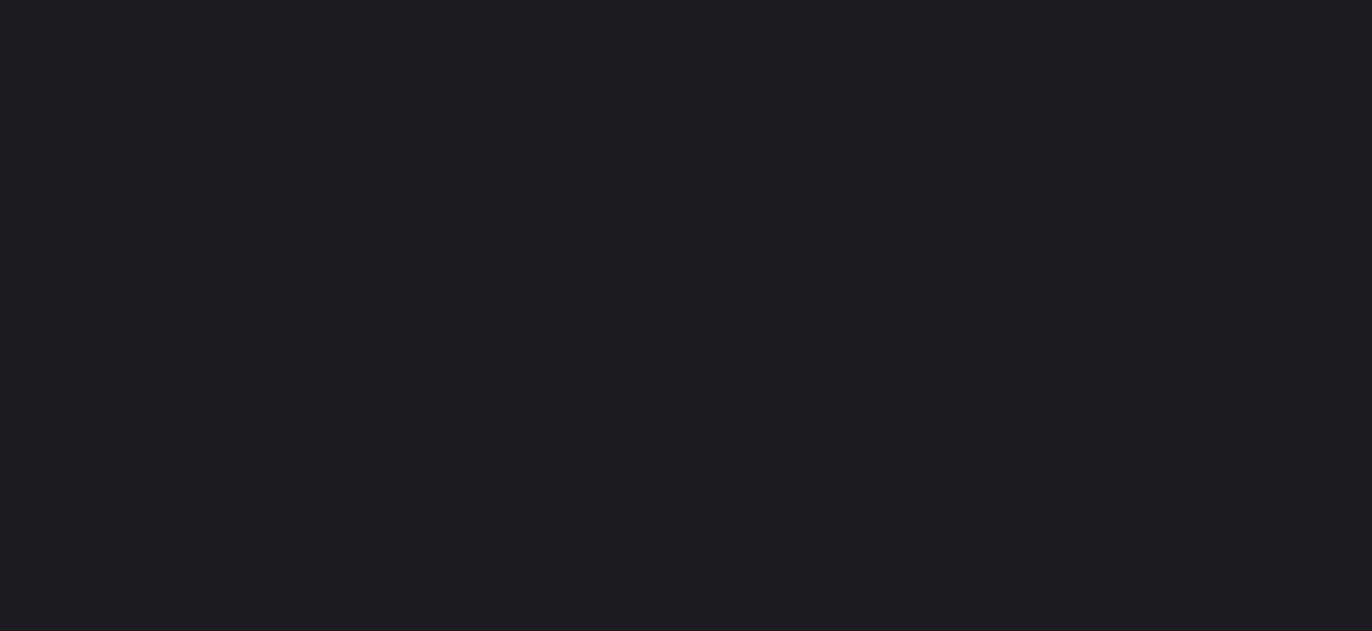 scroll, scrollTop: 0, scrollLeft: 0, axis: both 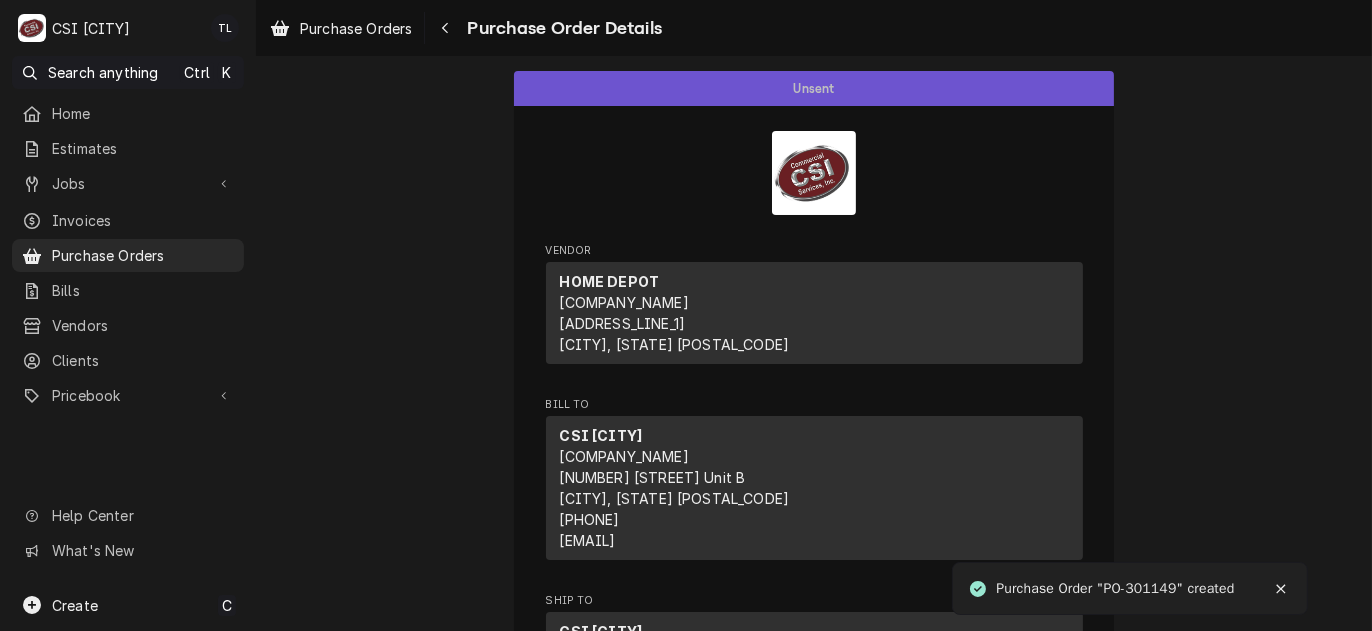 click on "Purchase Order "PO-301149" created" at bounding box center [1116, 588] 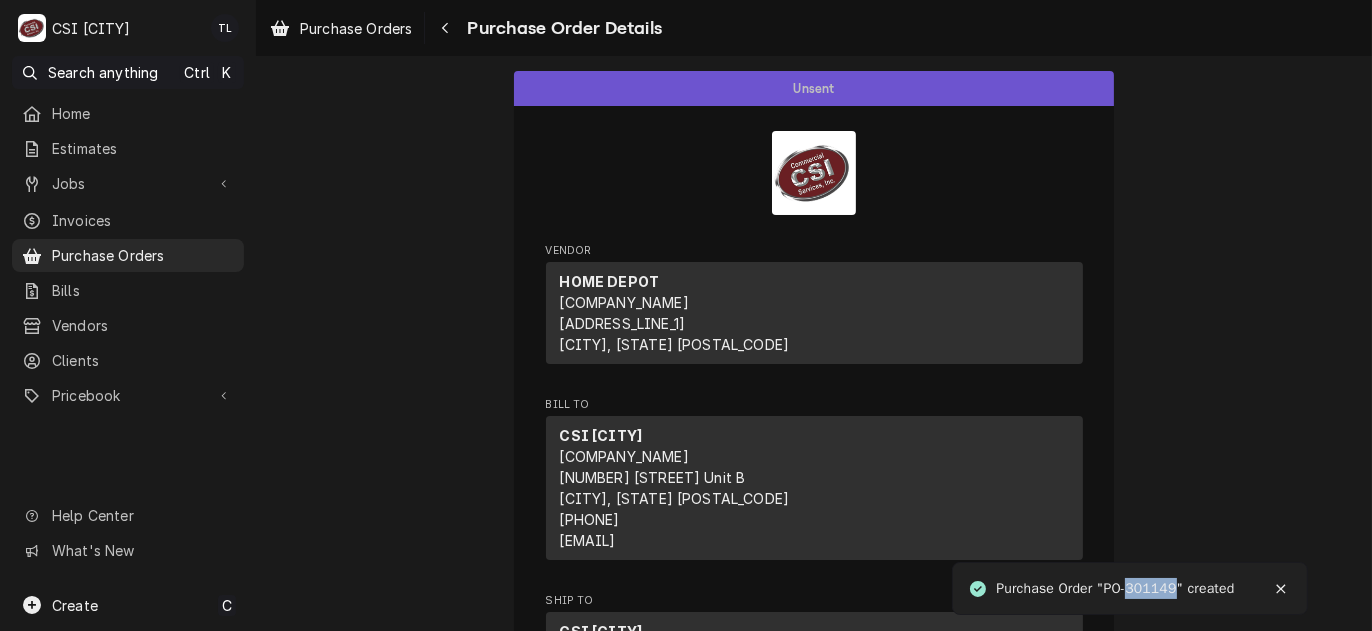 click on "Purchase Order "PO-301149" created" at bounding box center (1116, 588) 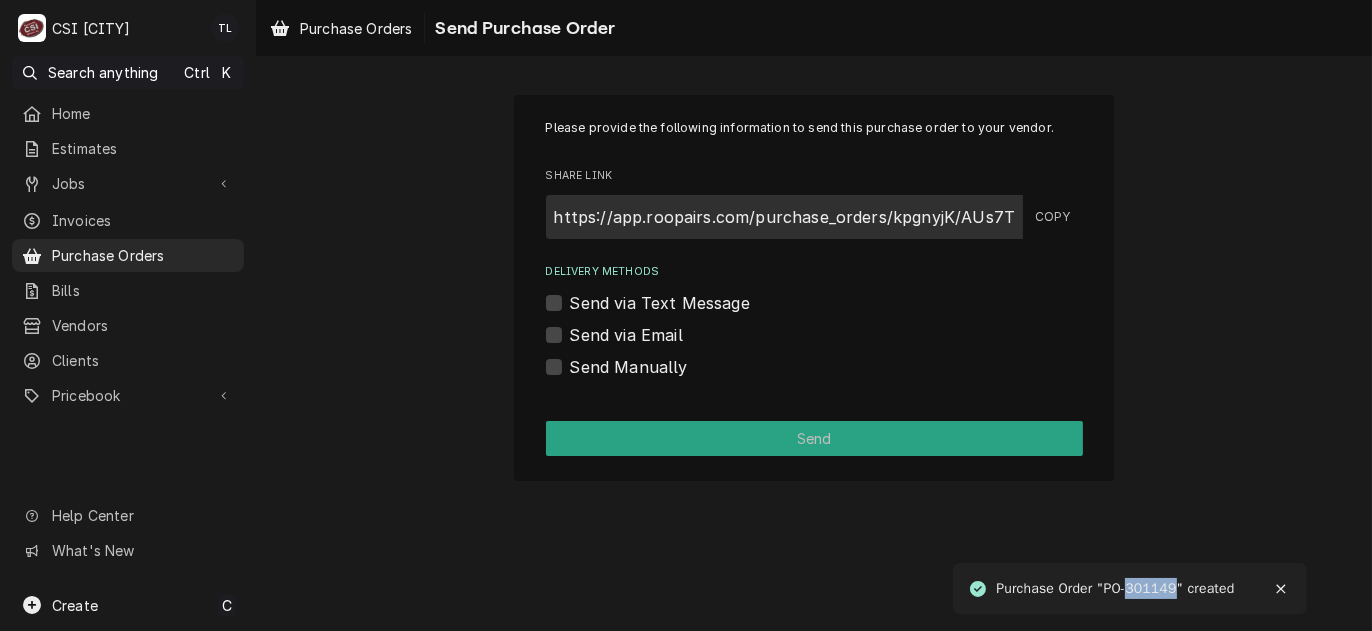 copy on "301149" 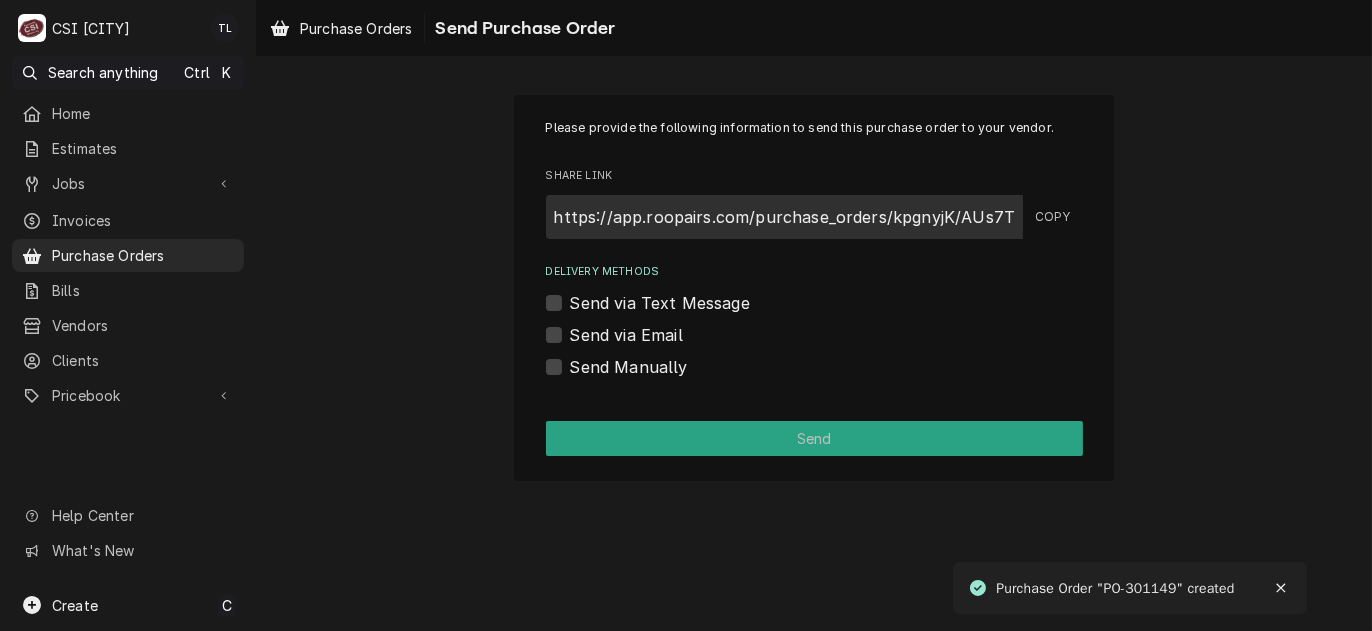 click on "Send Manually" at bounding box center [629, 367] 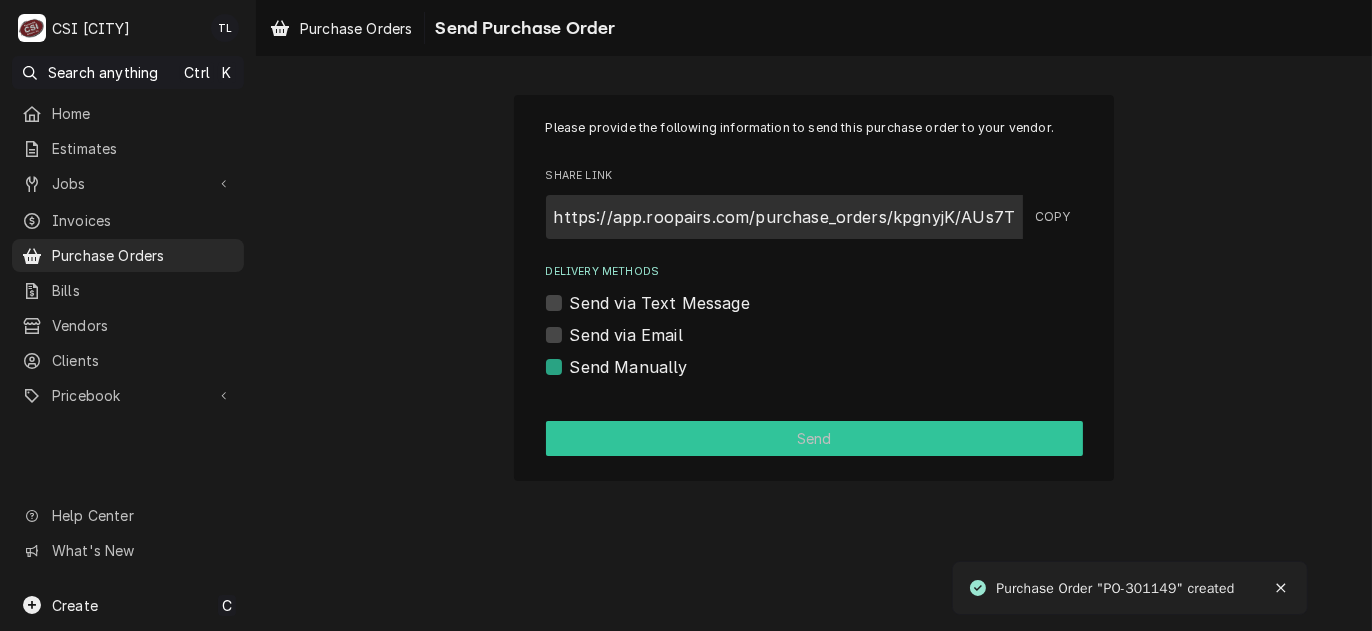 click on "Send" at bounding box center (814, 438) 